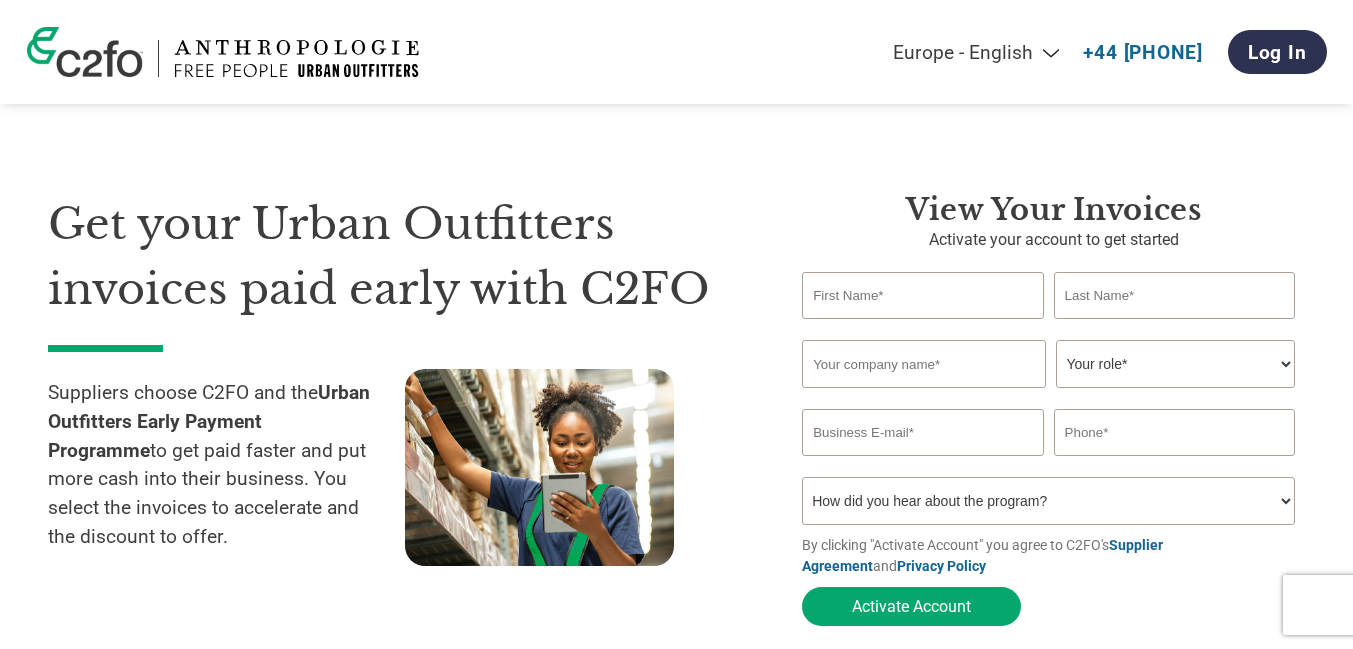 select on "en-GB" 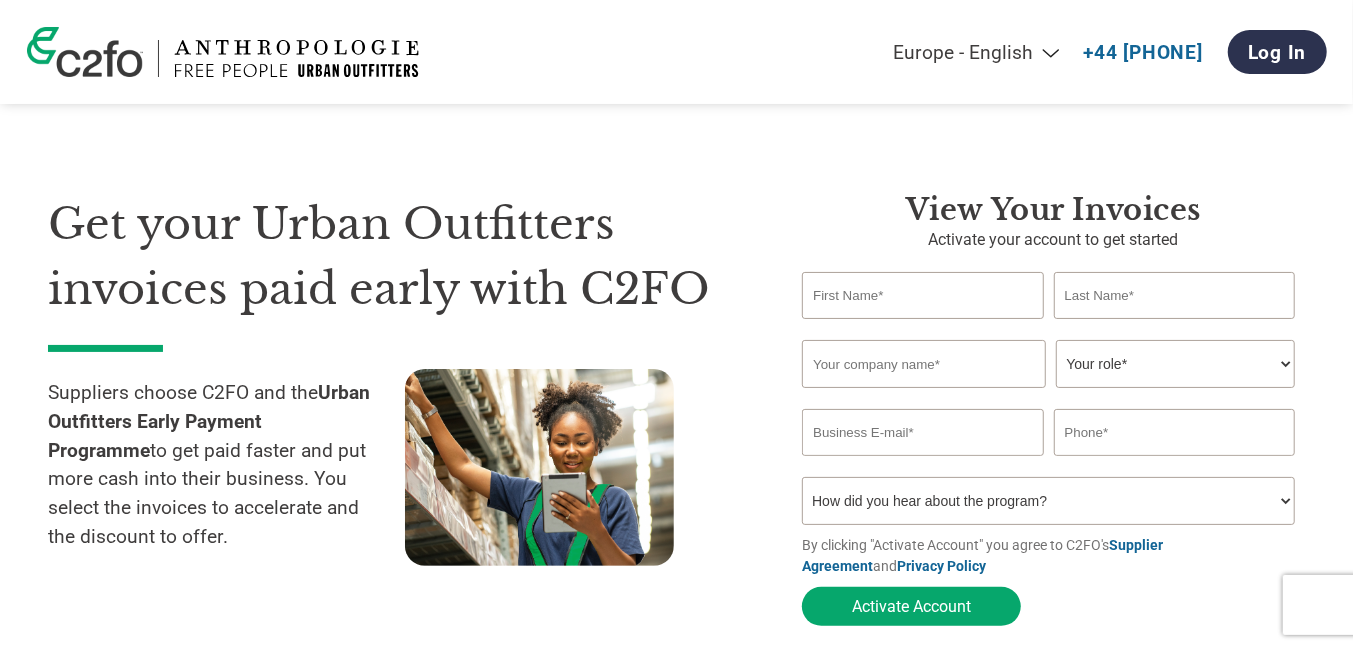 scroll, scrollTop: 0, scrollLeft: 0, axis: both 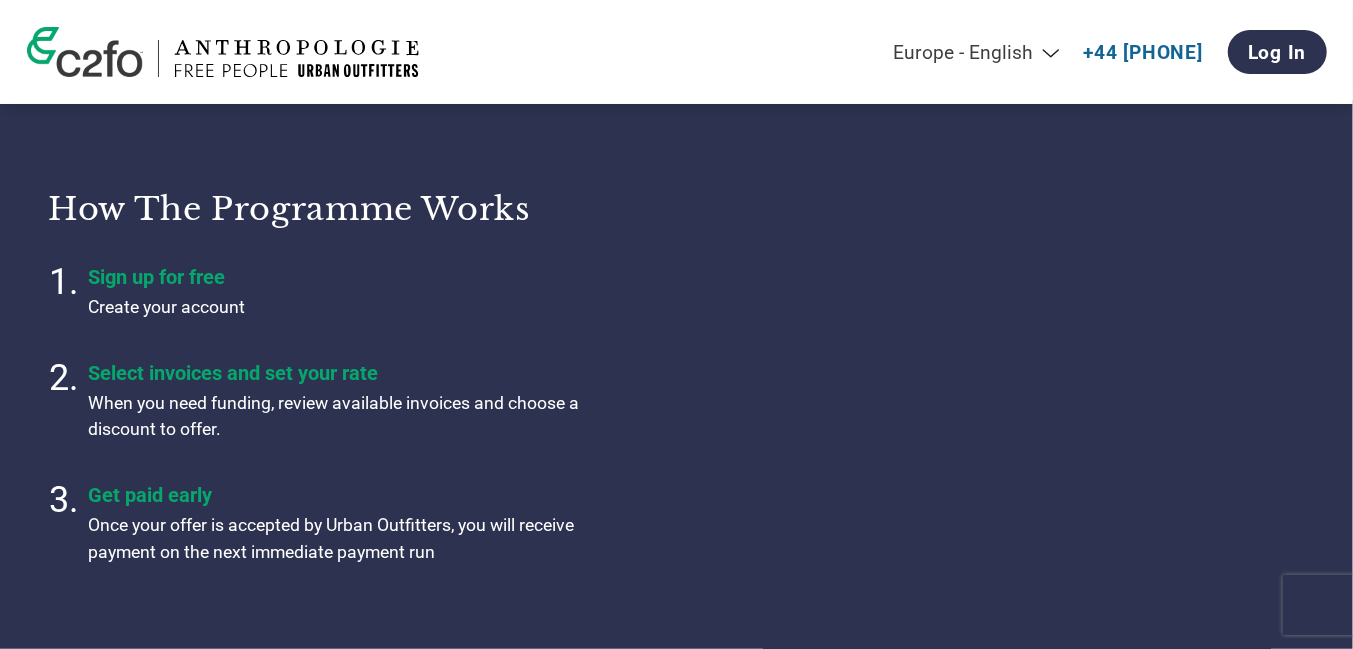 click on "How the programme works Sign up for free Create your account Select invoices and set your rate When you need funding, review available invoices and choose a discount to offer. Get paid early Once your offer is accepted by Urban Outfitters, you will receive payment on the next immediate payment run" at bounding box center [676, 377] 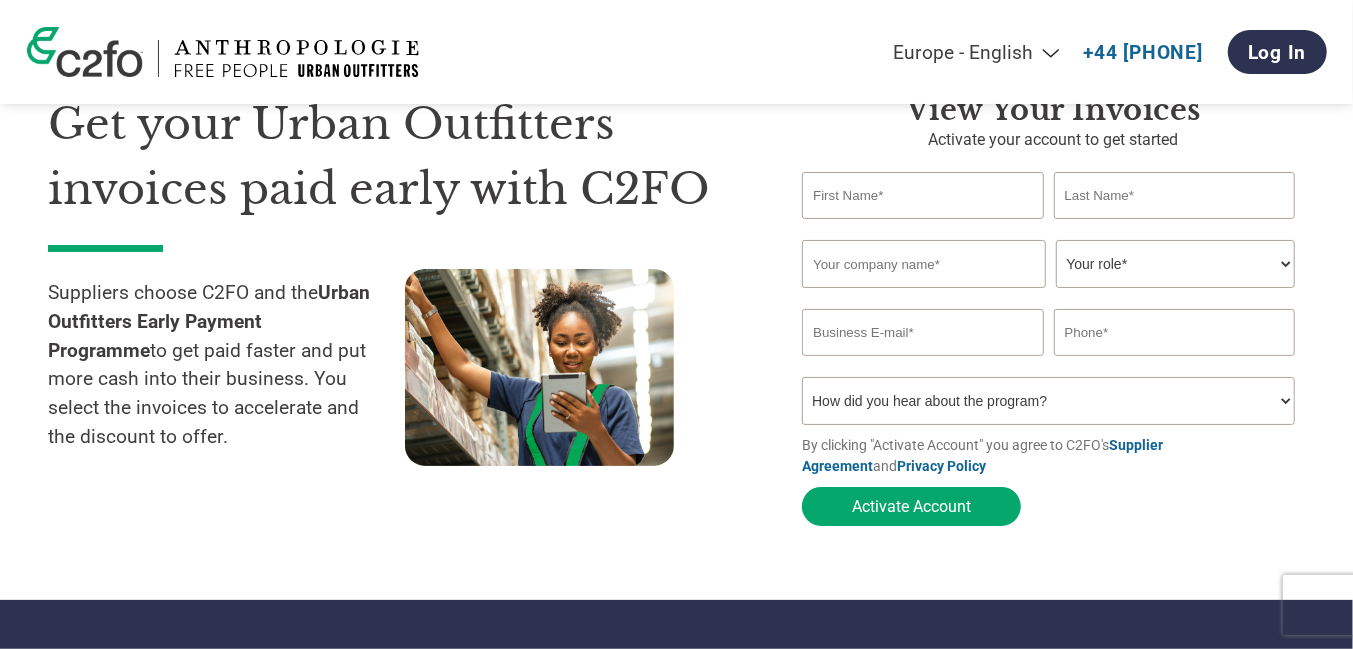 scroll, scrollTop: 0, scrollLeft: 0, axis: both 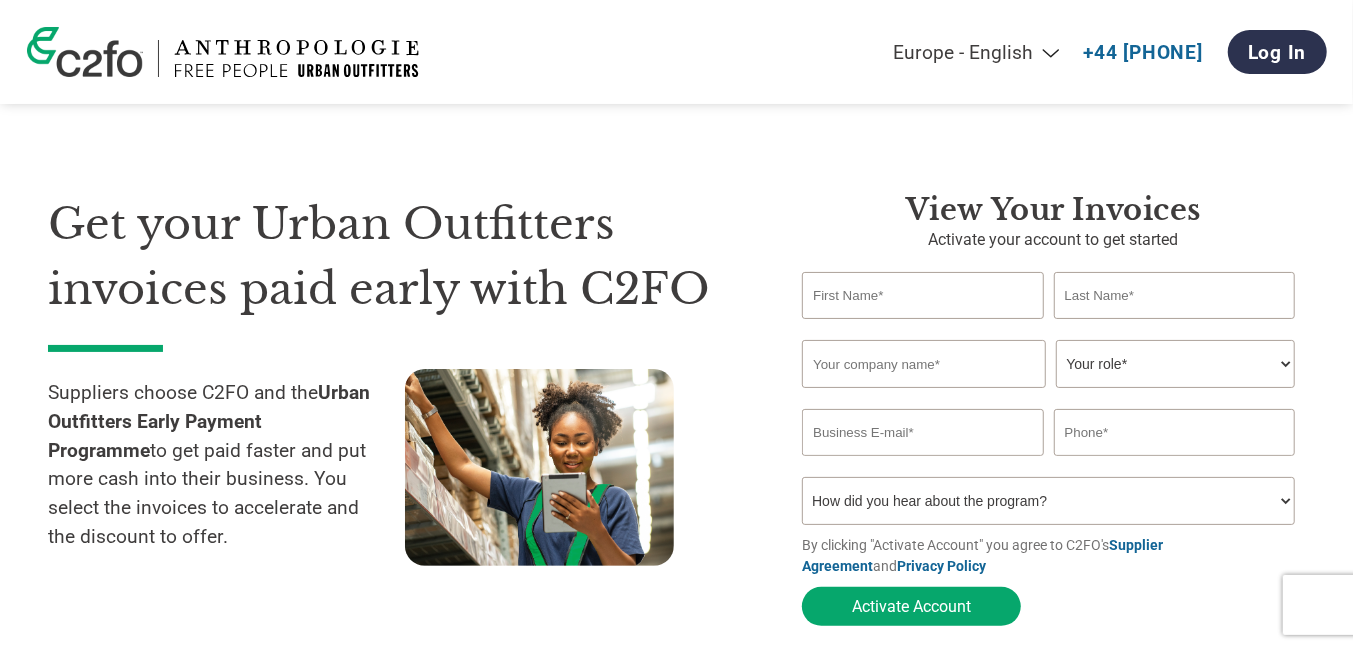 click at bounding box center [922, 295] 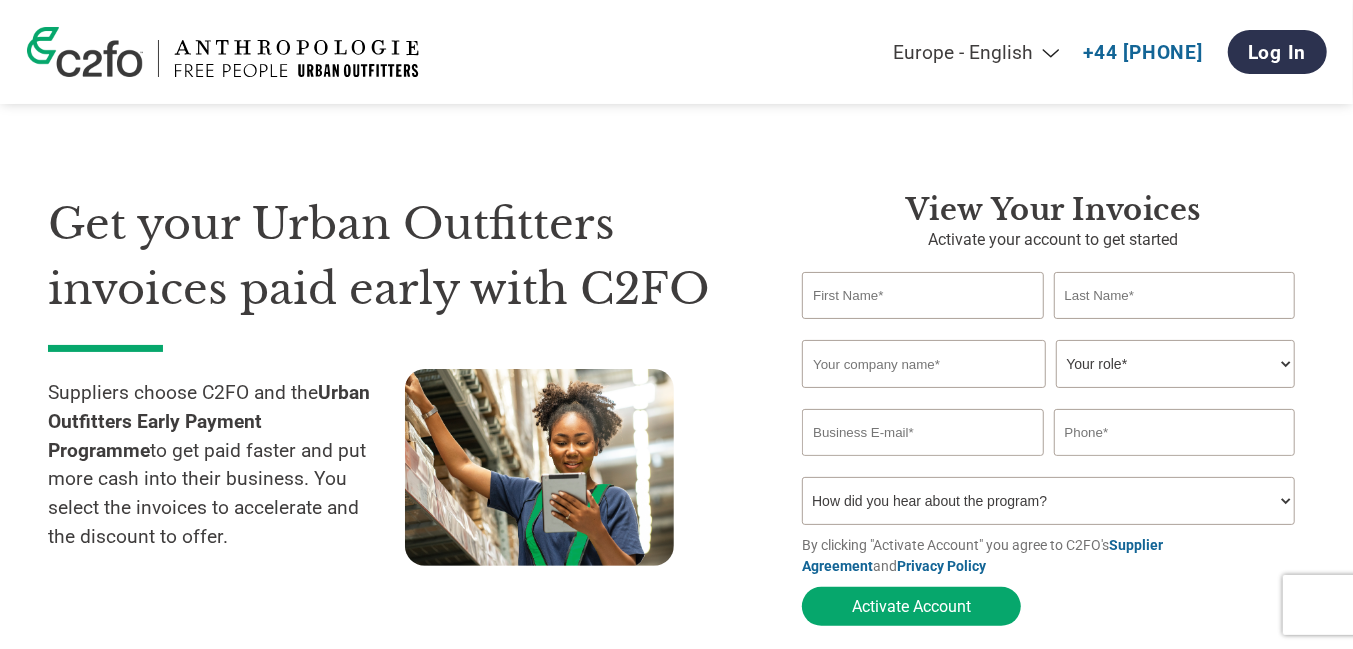 click on "Your role* CFO Controller Credit Manager Finance Director Treasurer CEO President Owner/Founder Accounting Bookkeeper Accounts Receivable Office Manager Other" at bounding box center (1175, 364) 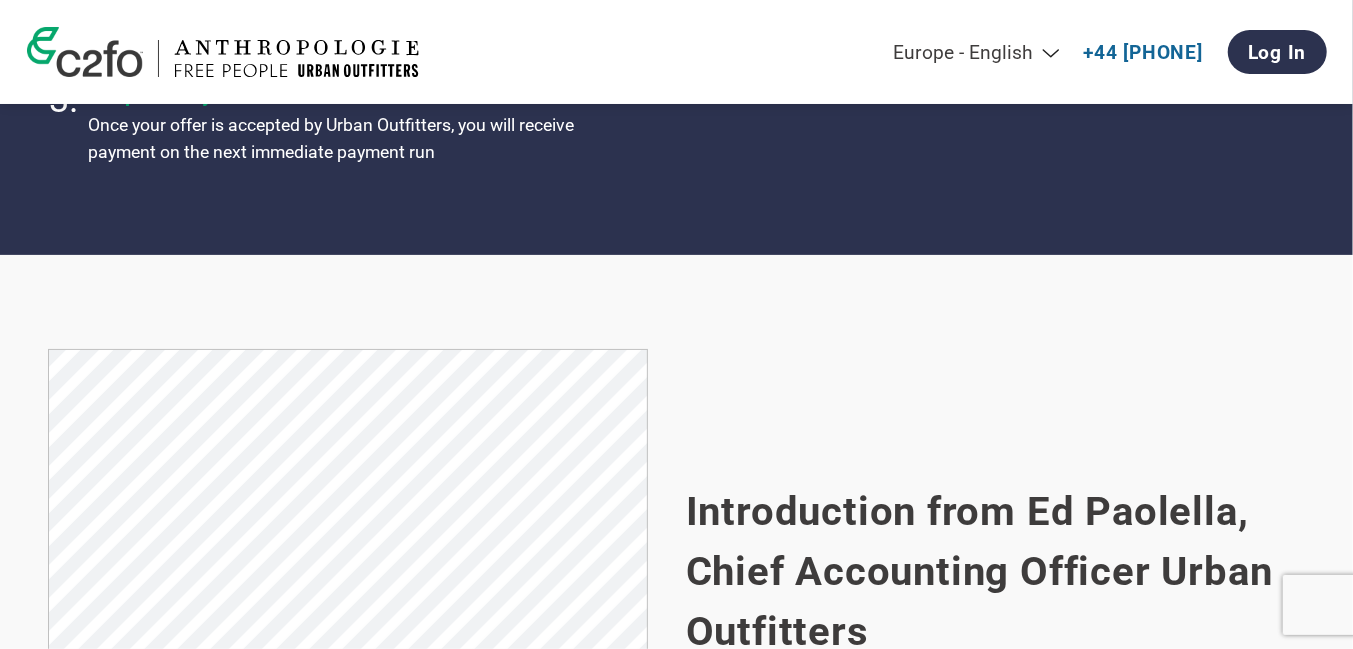 scroll, scrollTop: 1200, scrollLeft: 0, axis: vertical 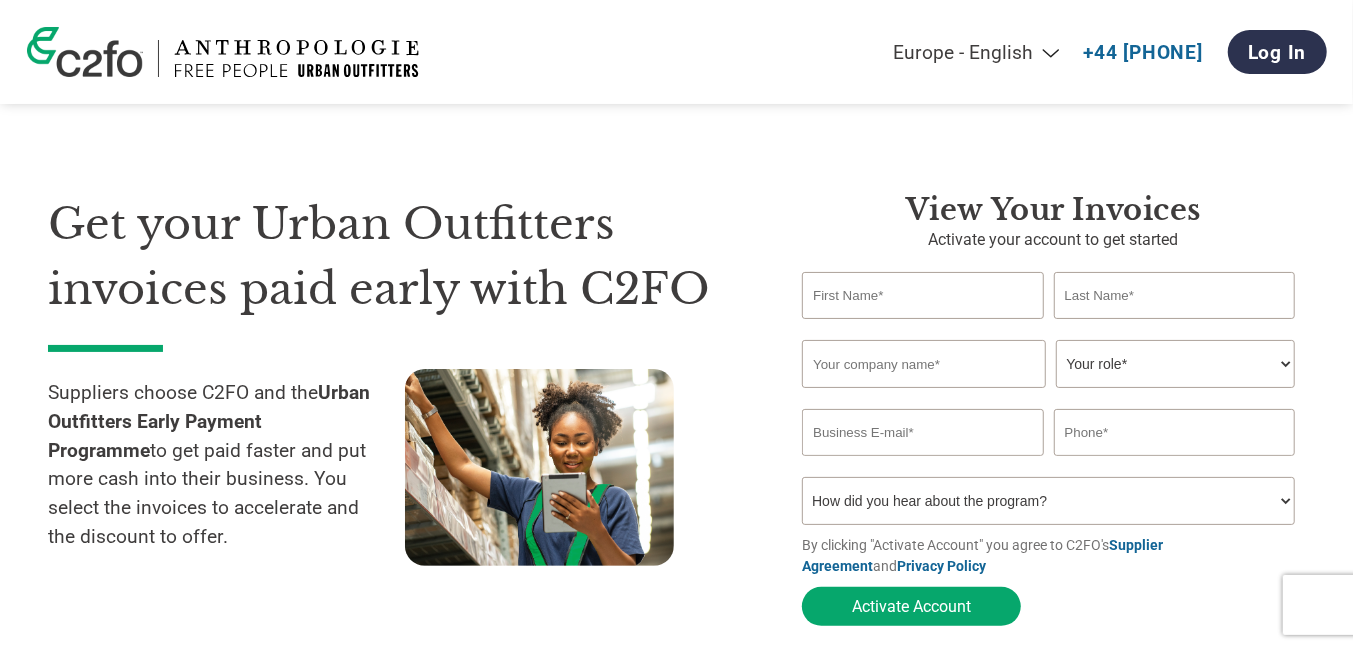 click at bounding box center (922, 295) 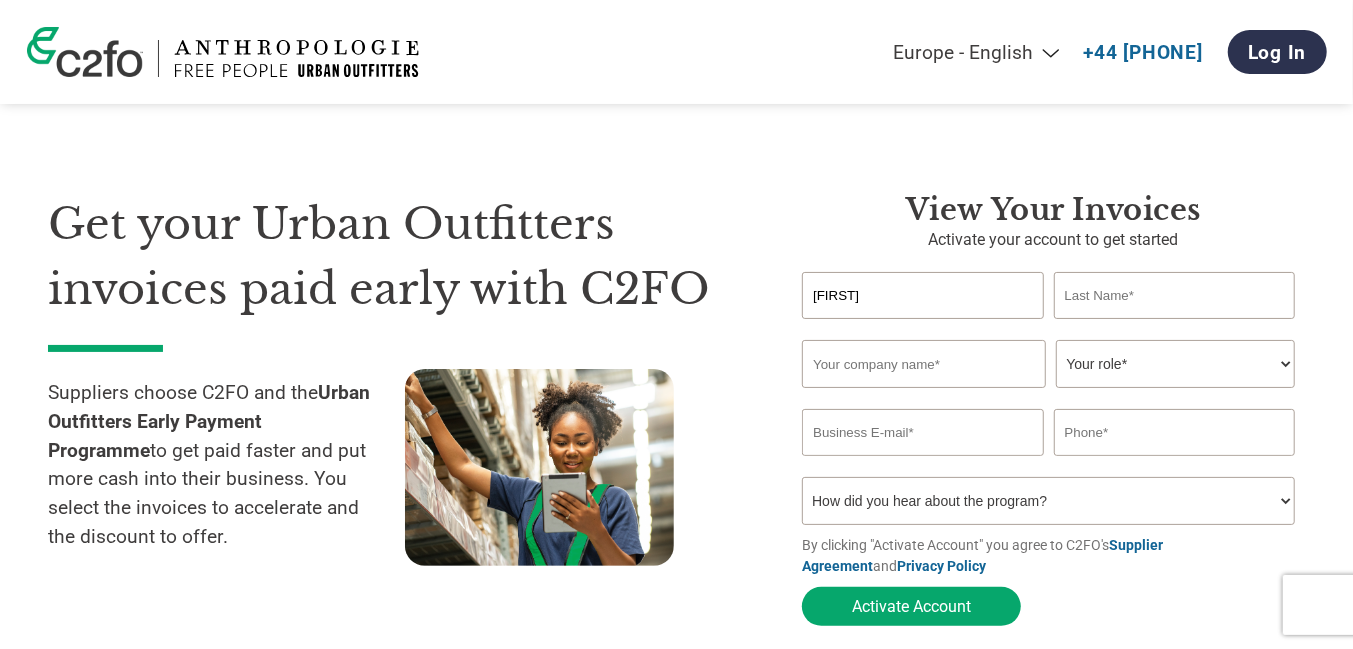 type on "[FIRST]" 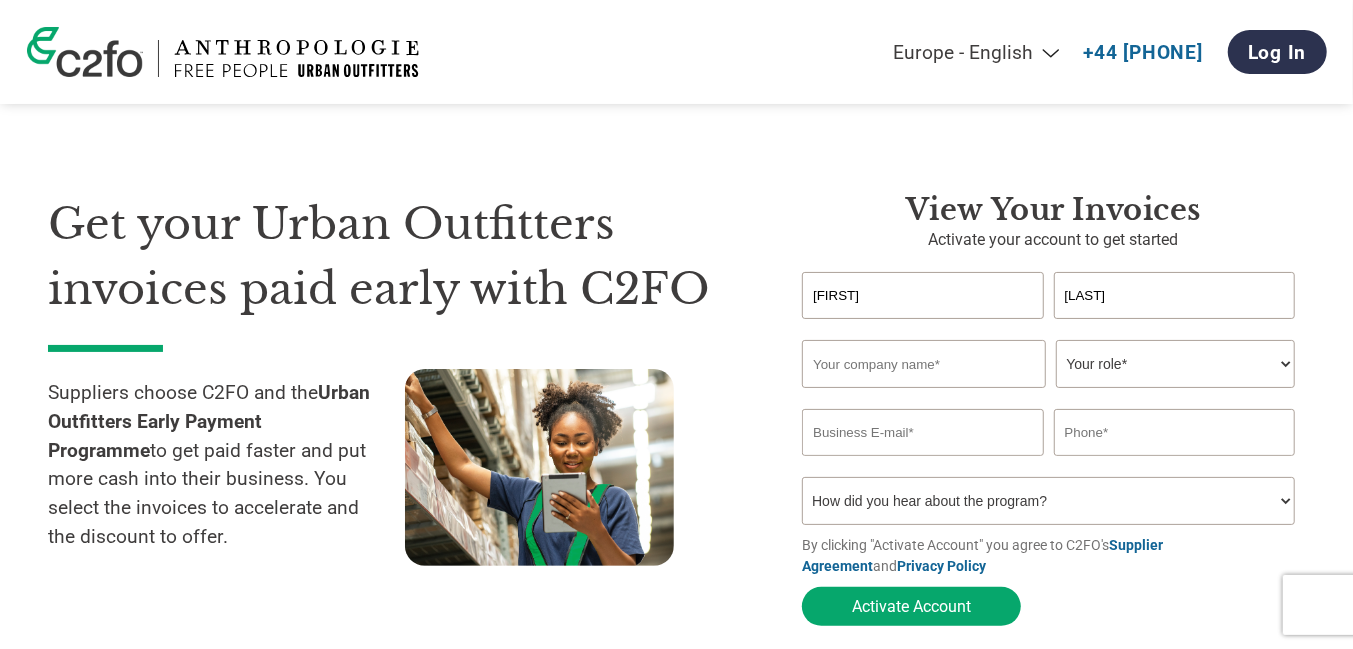 type on "[LAST]" 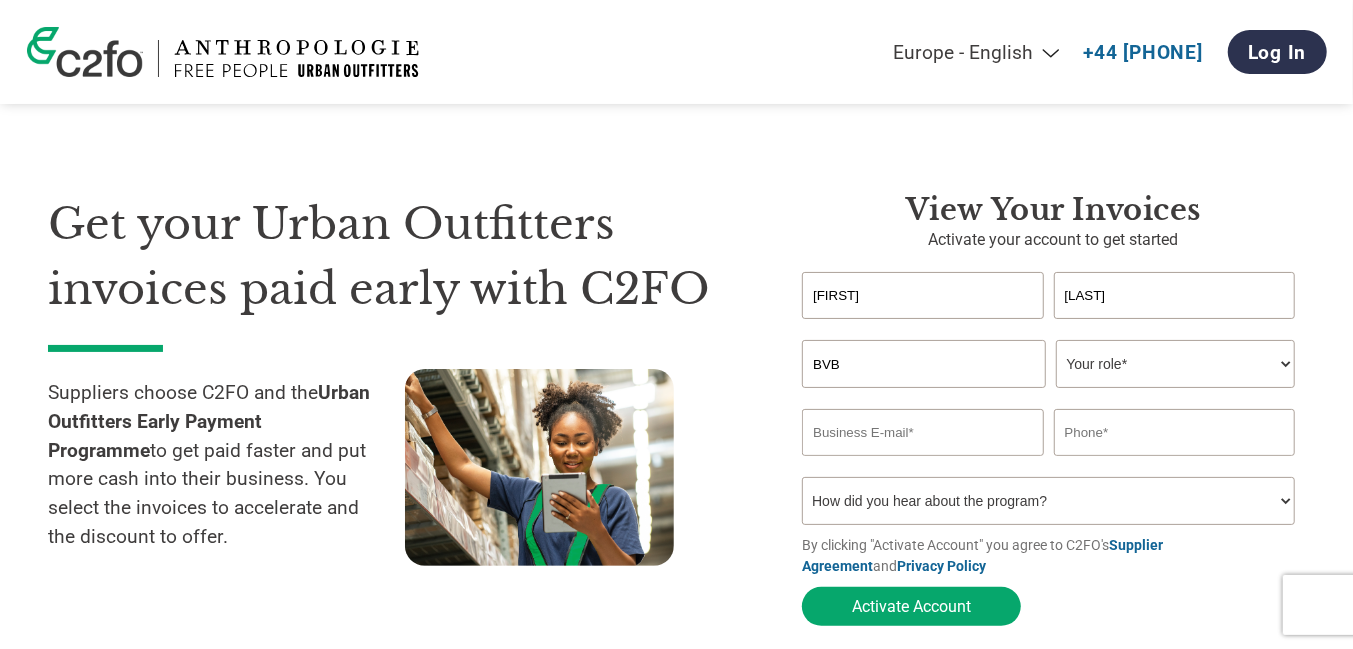 type on "bvb tekstil san ve tıc" 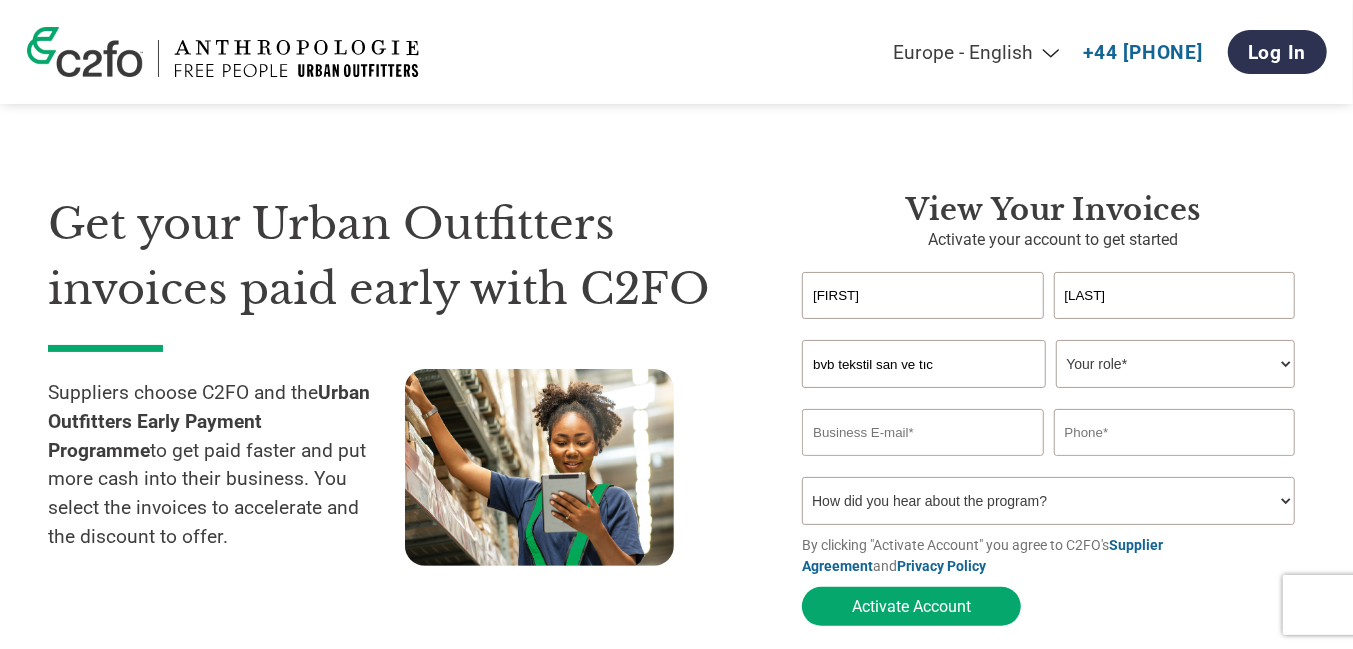 click on "Your role* CFO Controller Credit Manager Finance Director Treasurer CEO President Owner/Founder Accounting Bookkeeper Accounts Receivable Office Manager Other" at bounding box center [1175, 364] 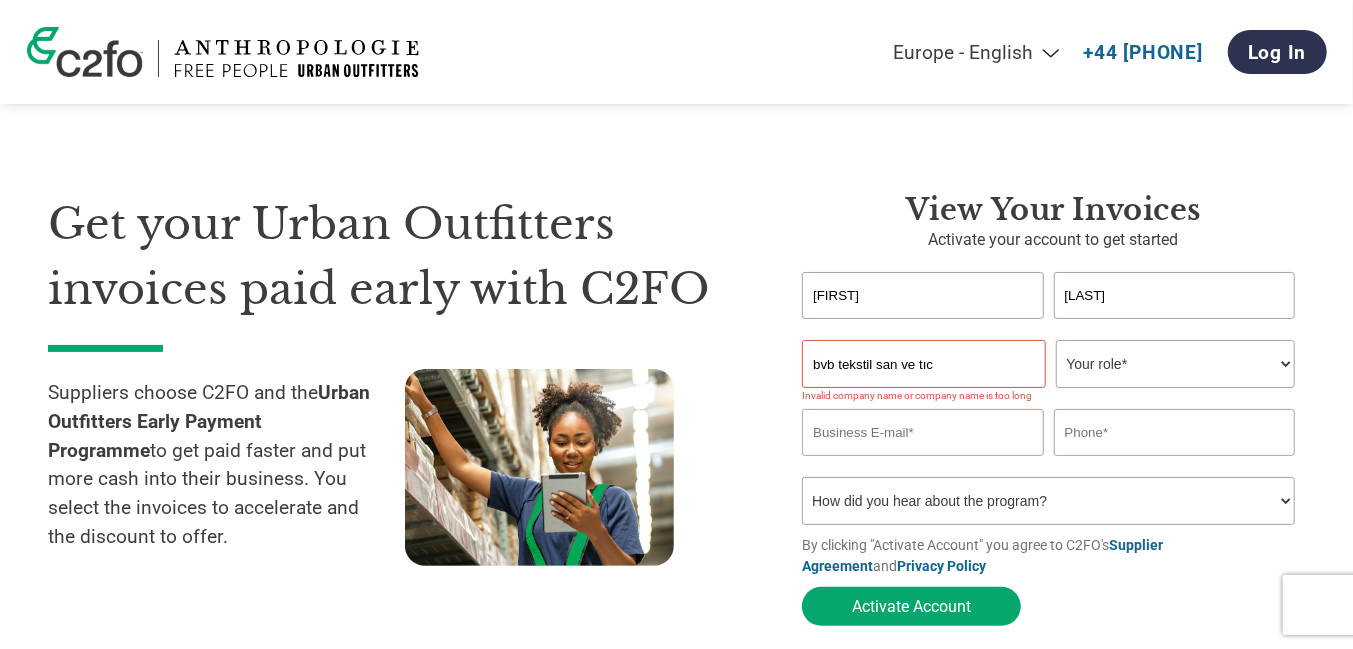 drag, startPoint x: 996, startPoint y: 360, endPoint x: 760, endPoint y: 350, distance: 236.21178 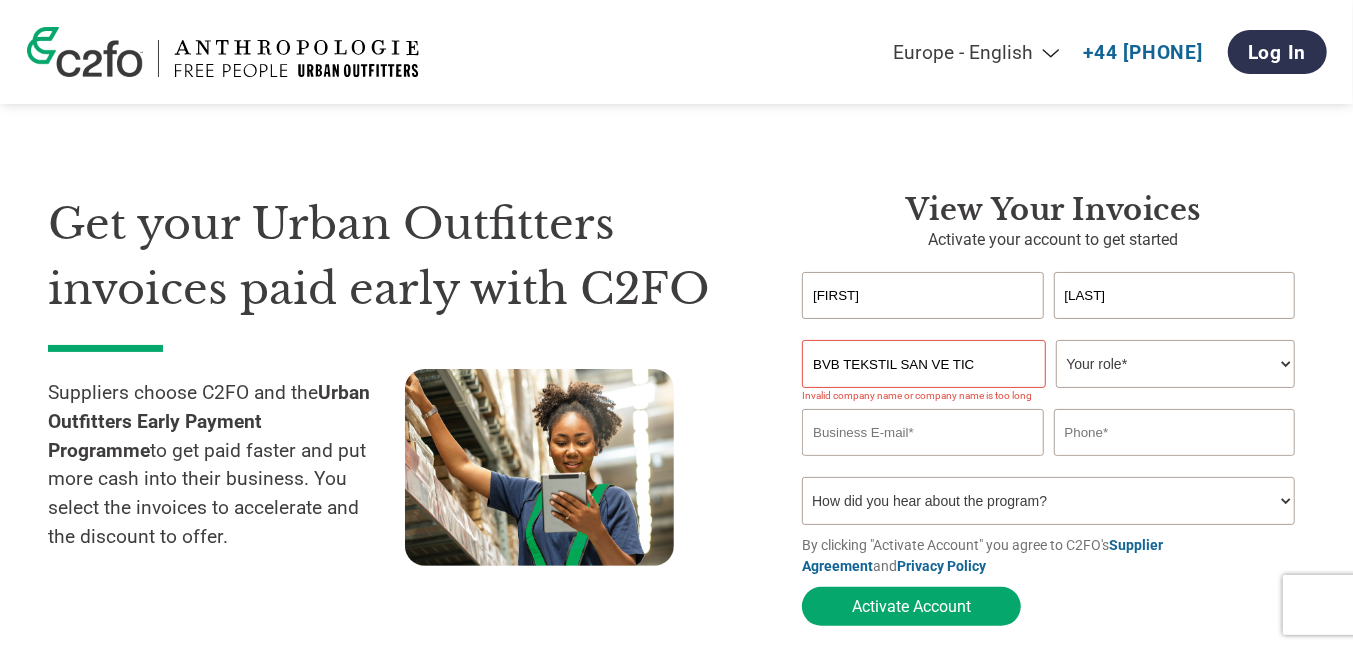 drag, startPoint x: 883, startPoint y: 350, endPoint x: 716, endPoint y: 348, distance: 167.01198 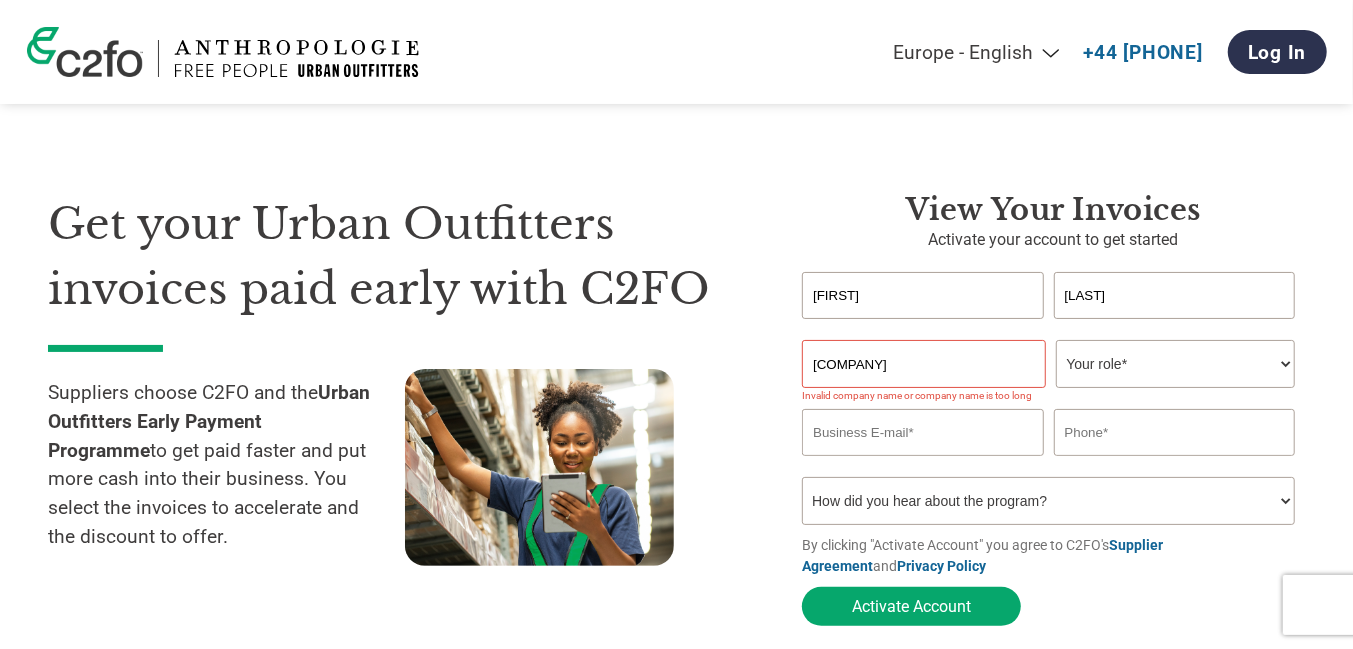 scroll, scrollTop: 0, scrollLeft: 65, axis: horizontal 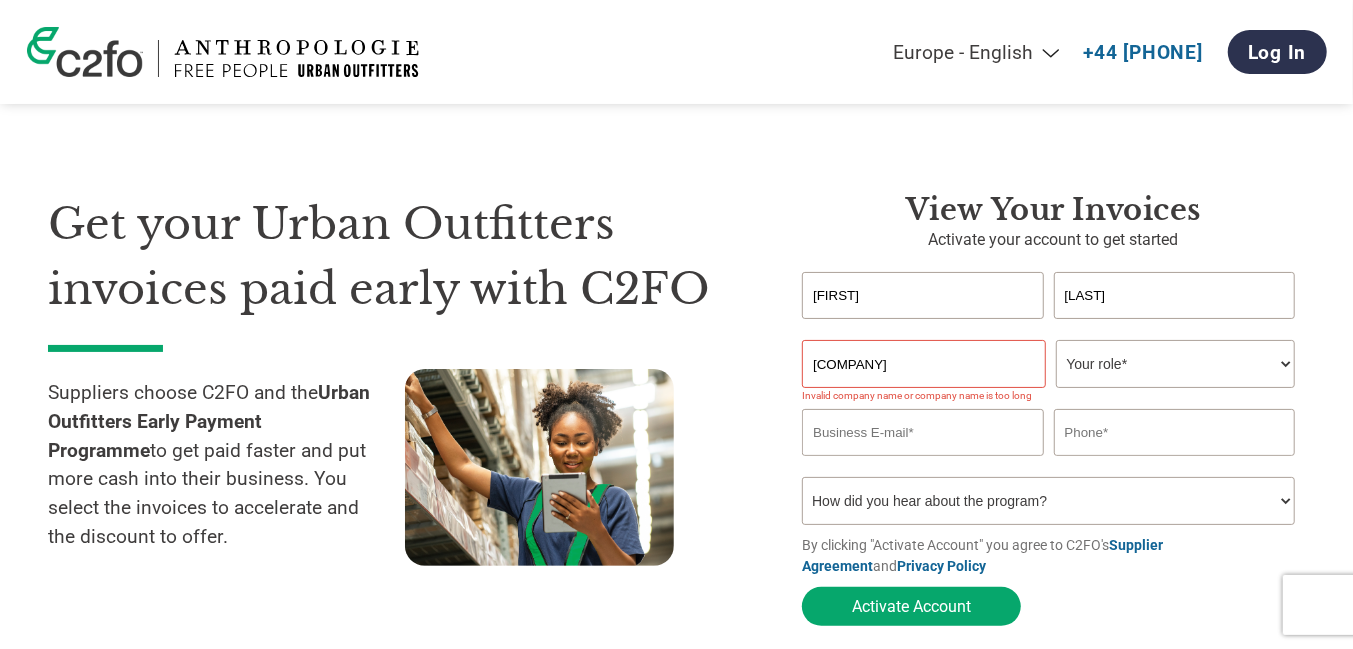 select on "ACCOUNTING" 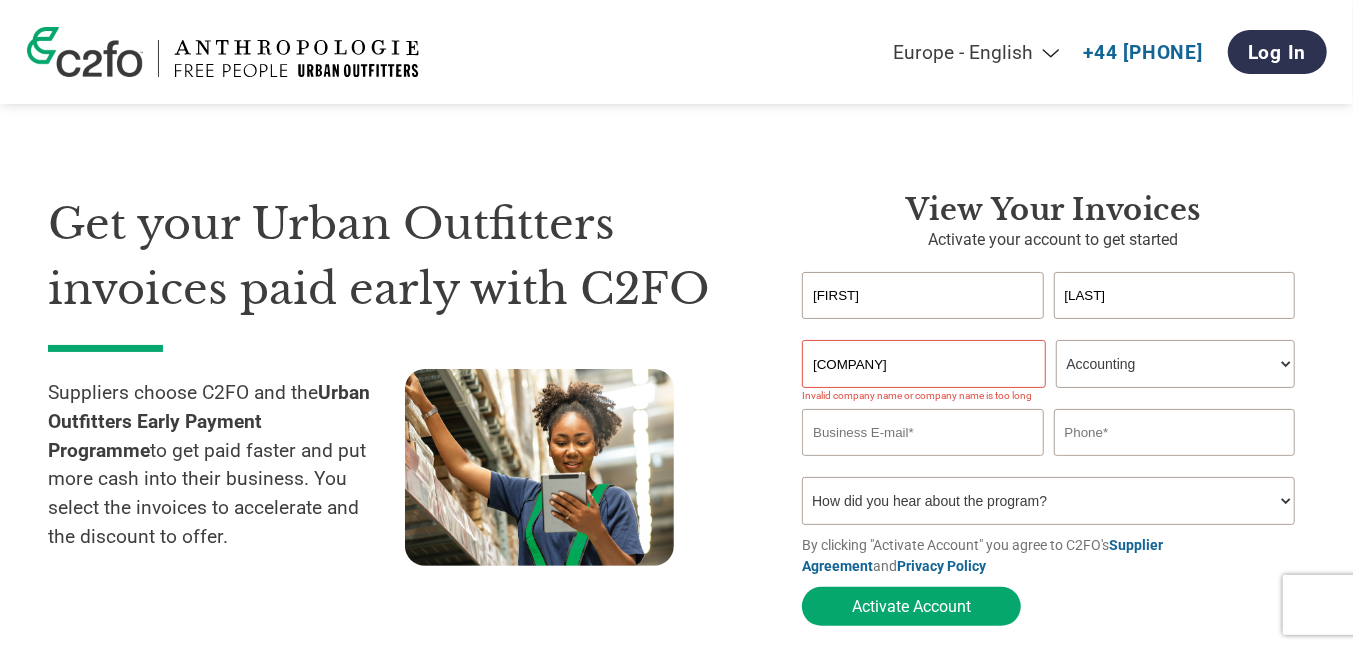 click on "Your role* CFO Controller Credit Manager Finance Director Treasurer CEO President Owner/Founder Accounting Bookkeeper Accounts Receivable Office Manager Other" at bounding box center (1175, 364) 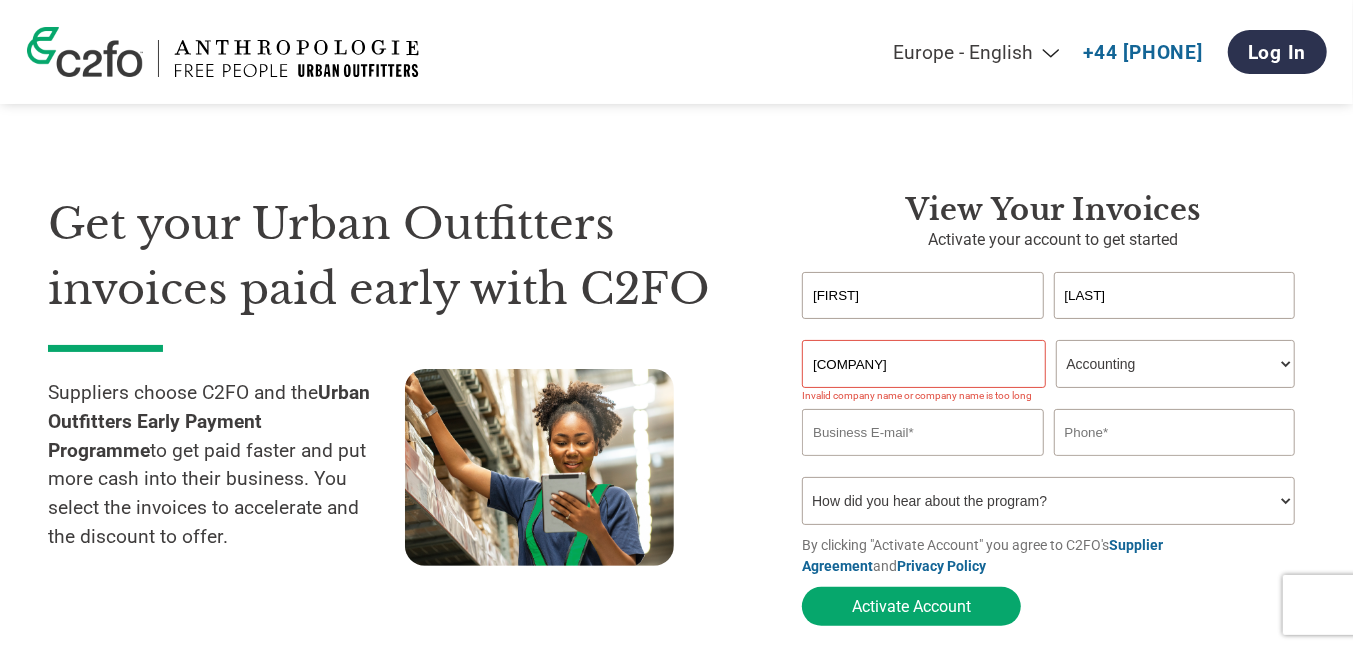 click at bounding box center [922, 432] 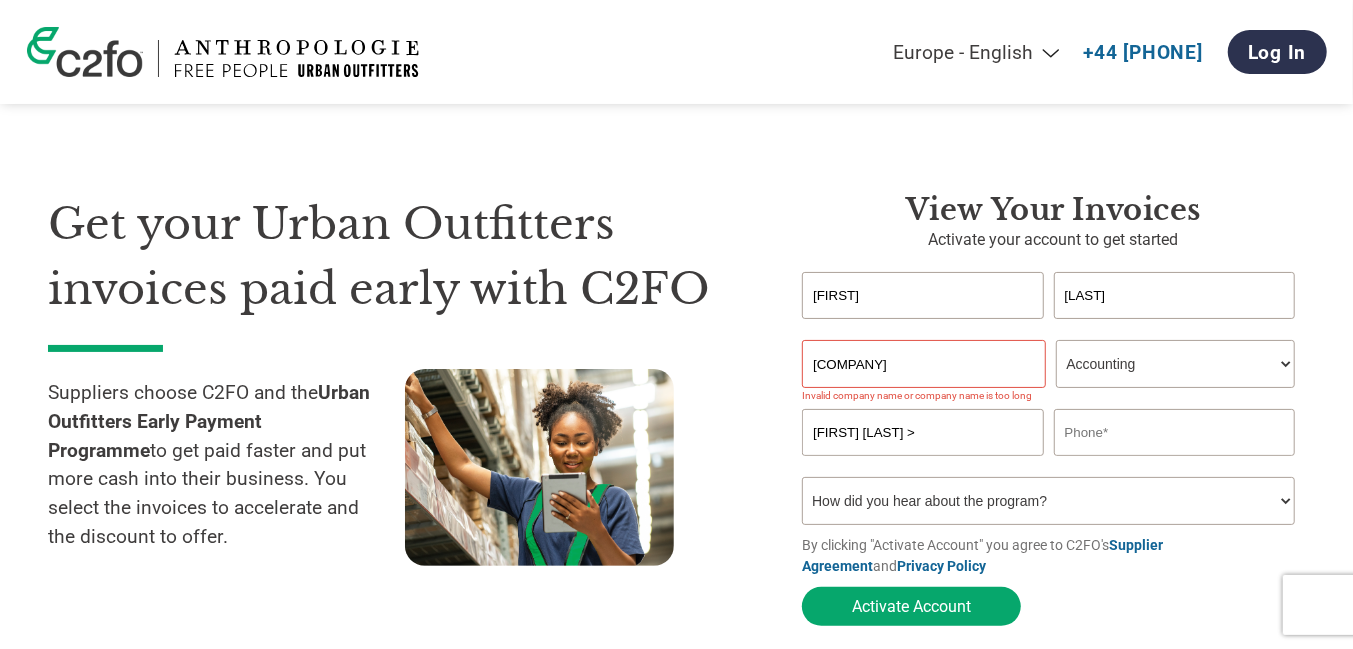 scroll, scrollTop: 0, scrollLeft: 83, axis: horizontal 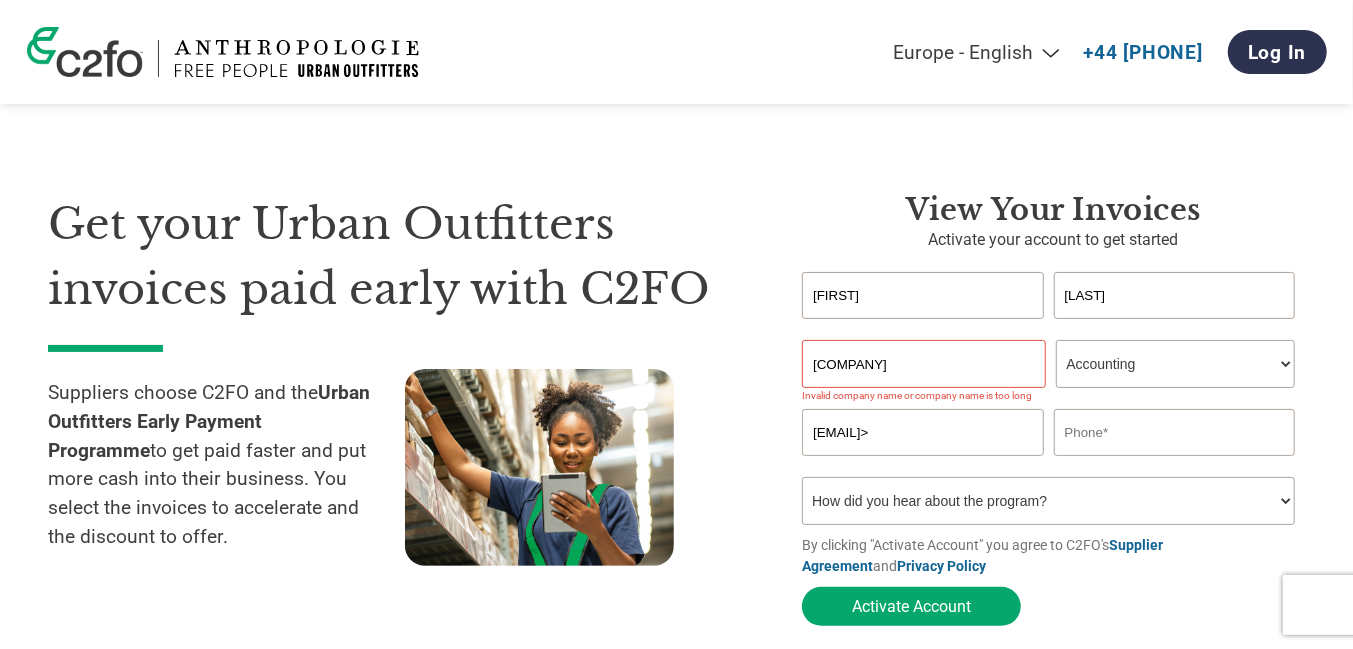 click on "[EMAIL]>" at bounding box center (922, 432) 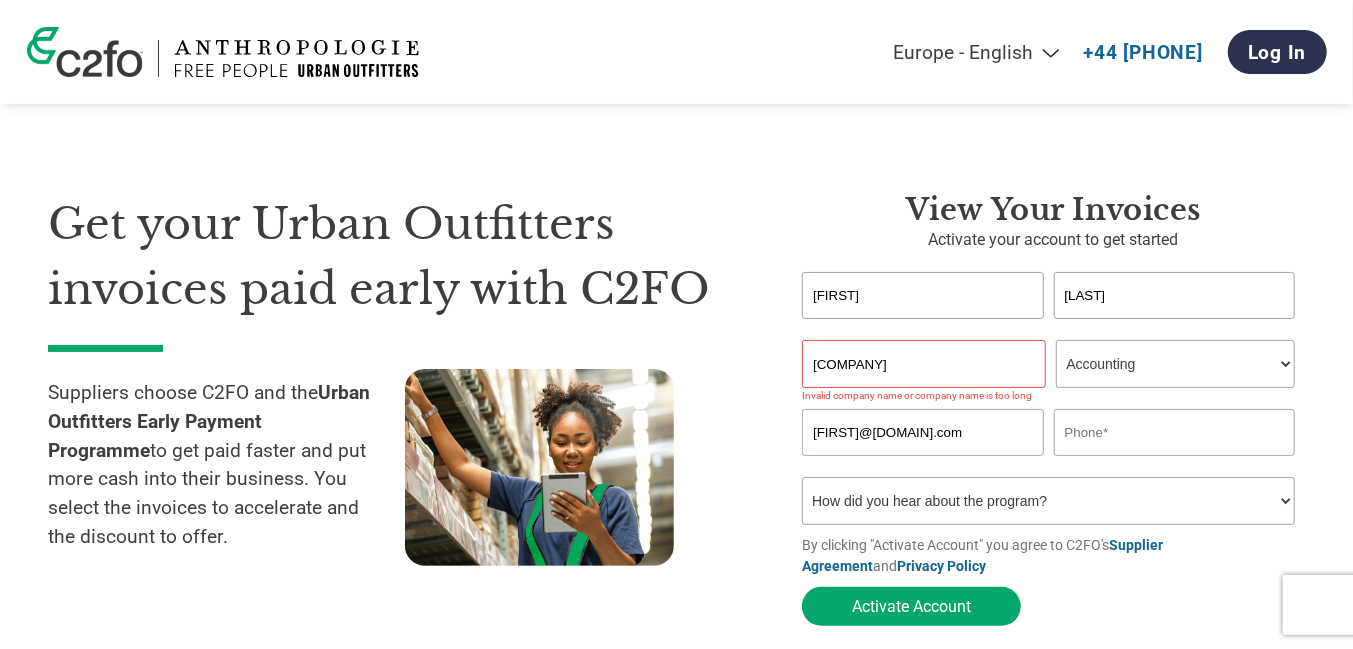 type on "[FIRST]@[DOMAIN].com" 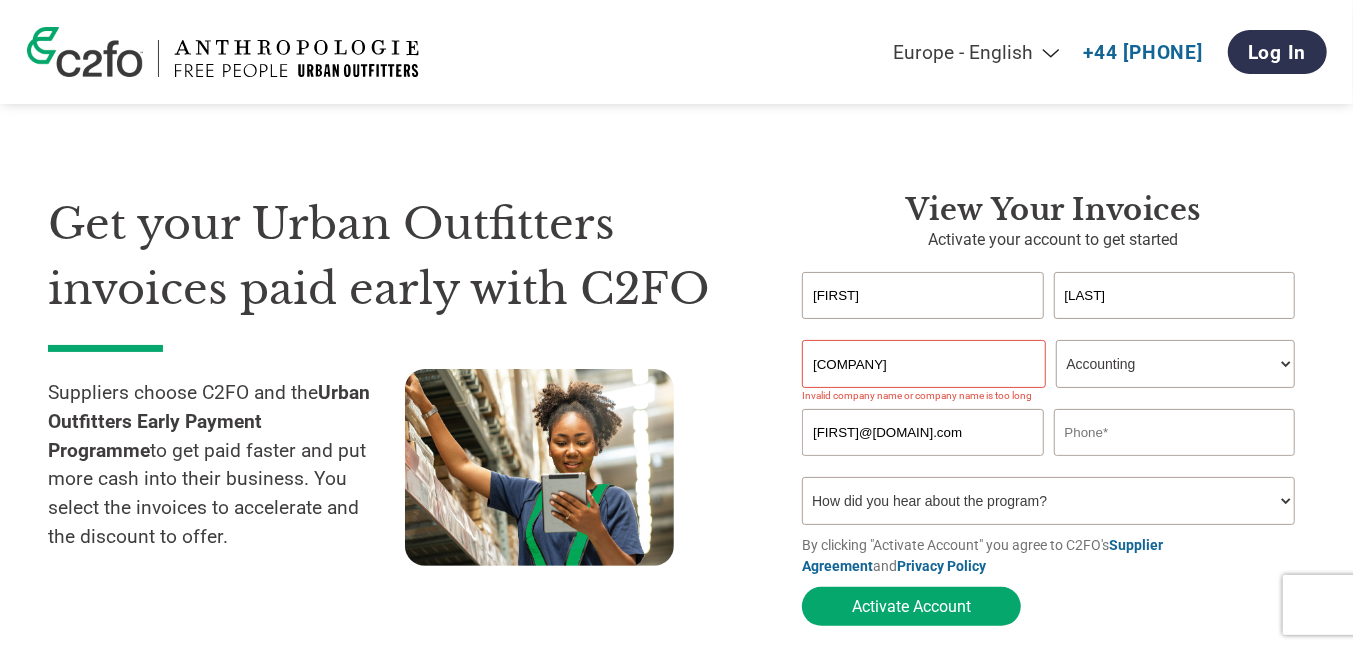 paste on "0.[PHONE]" 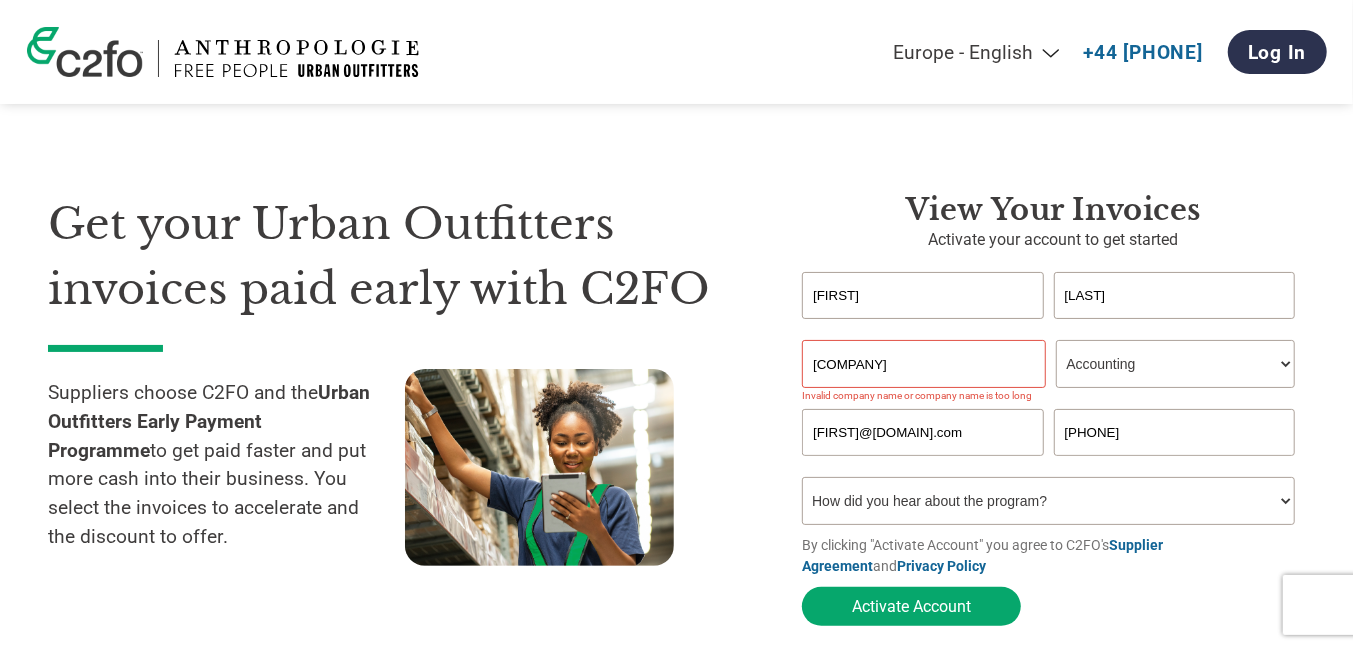 click on "[PHONE]" at bounding box center (1174, 432) 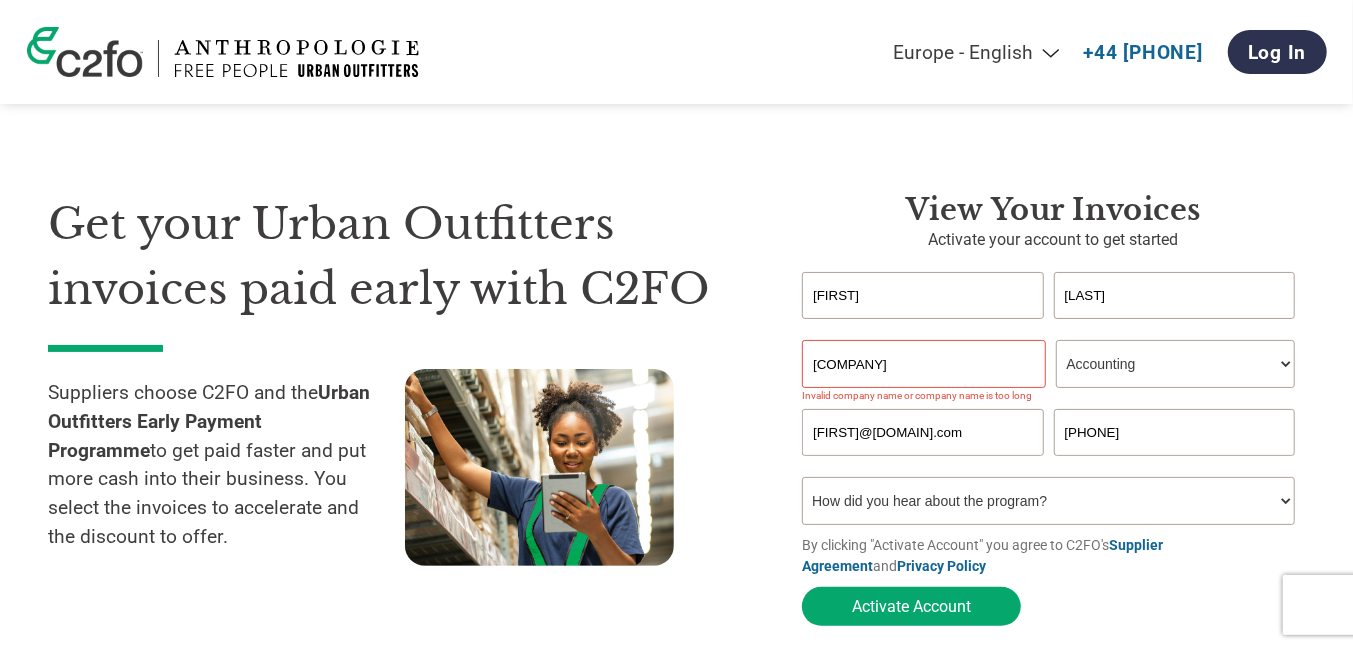 click on "How did you hear about the program? Received a letter Email Social Media Online Search Family/Friend/Acquaintance At an event Other" at bounding box center (1048, 501) 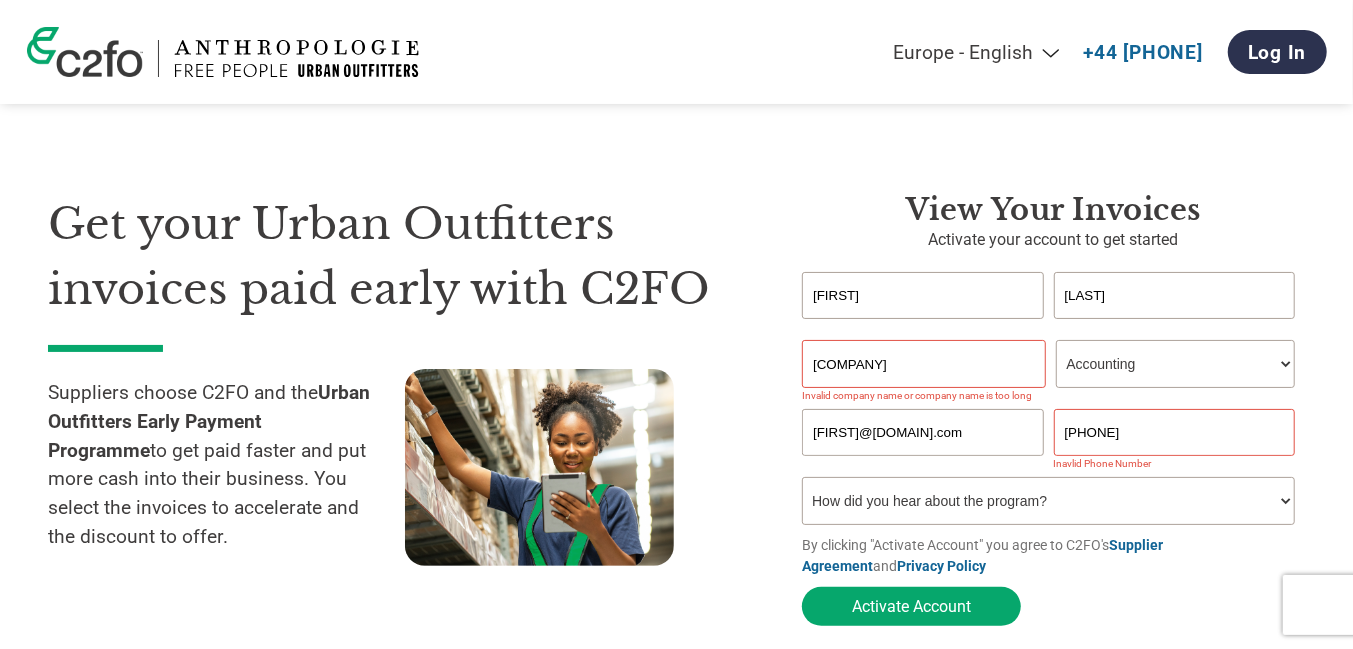 select on "Email" 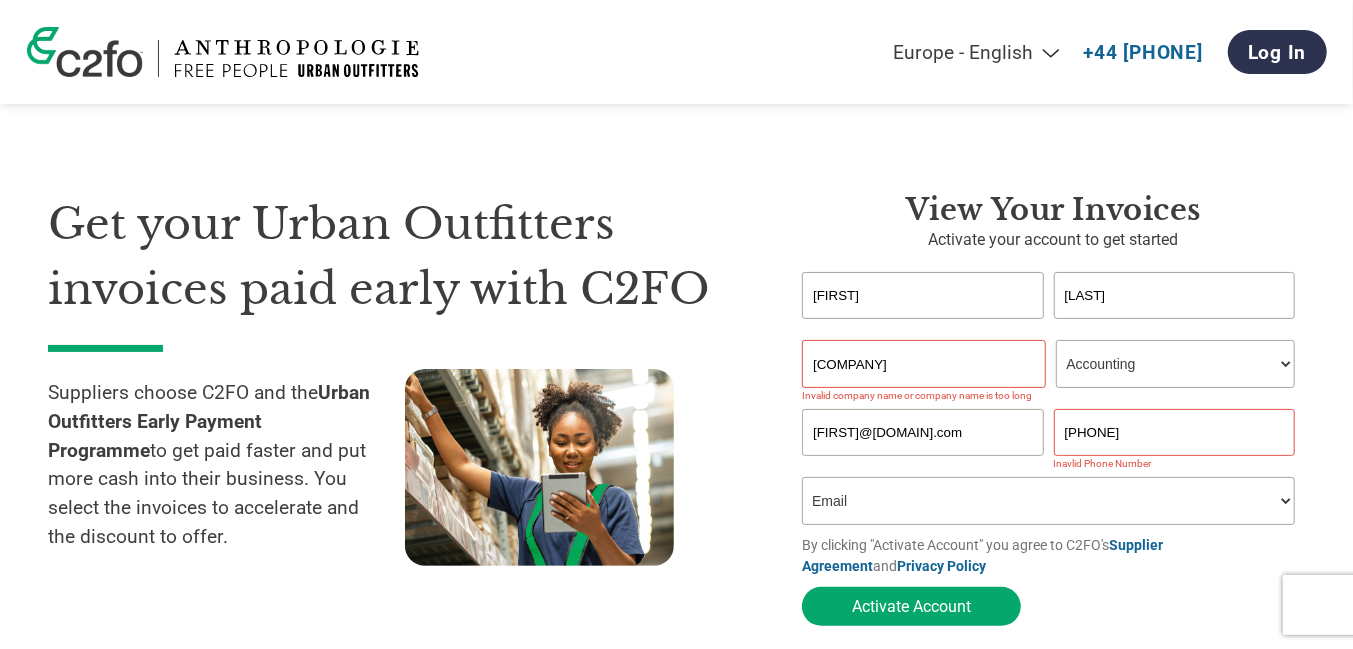 click on "How did you hear about the program? Received a letter Email Social Media Online Search Family/Friend/Acquaintance At an event Other" at bounding box center (1048, 501) 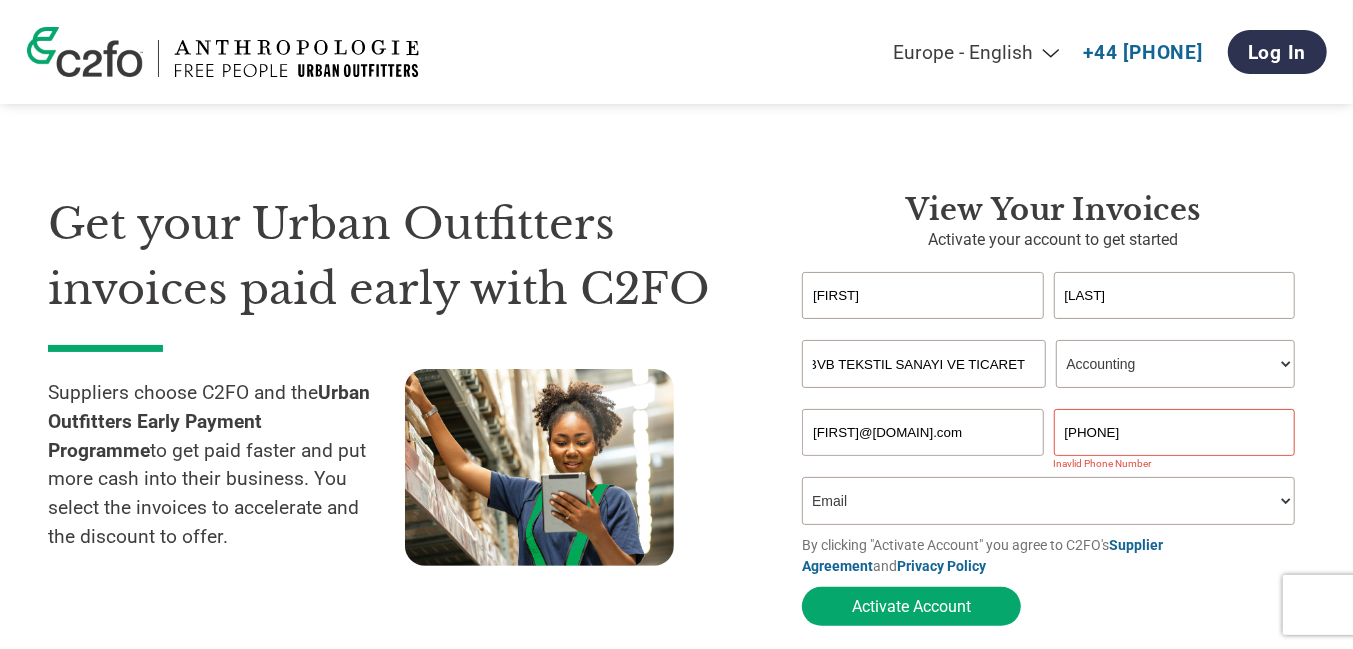 scroll, scrollTop: 0, scrollLeft: 9, axis: horizontal 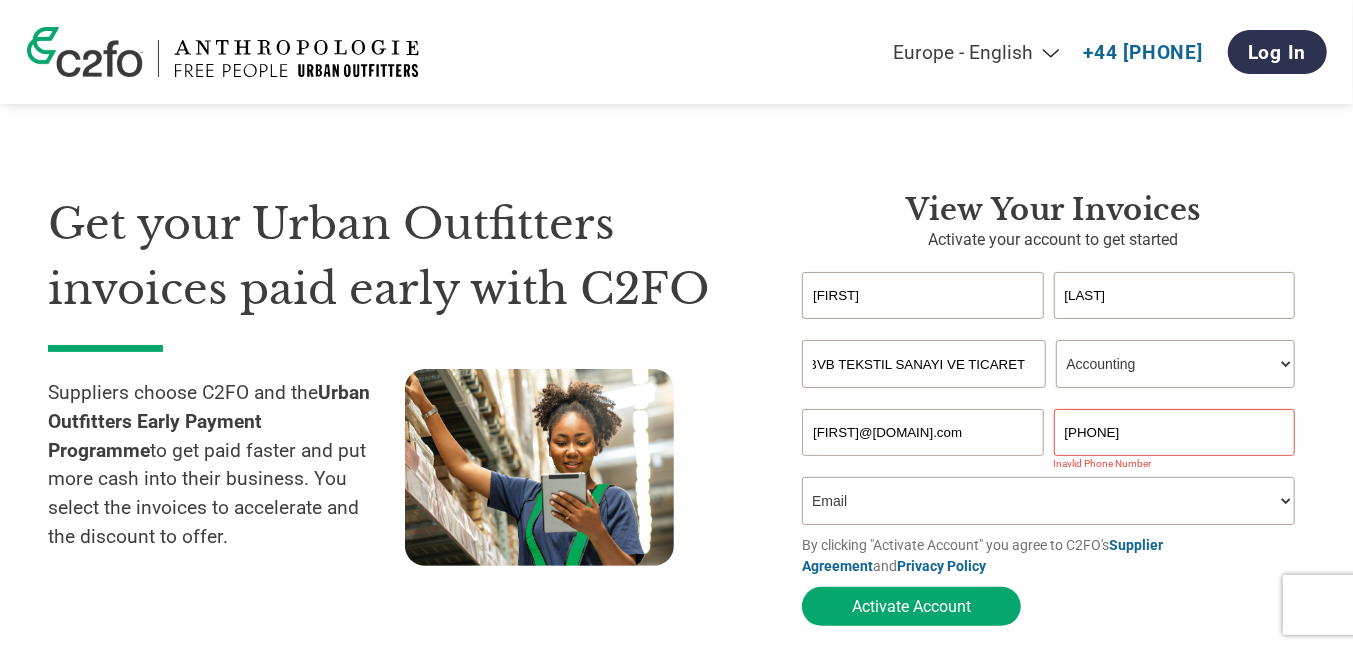 type on "BVB TEKSTIL SANAYI VE TICARET" 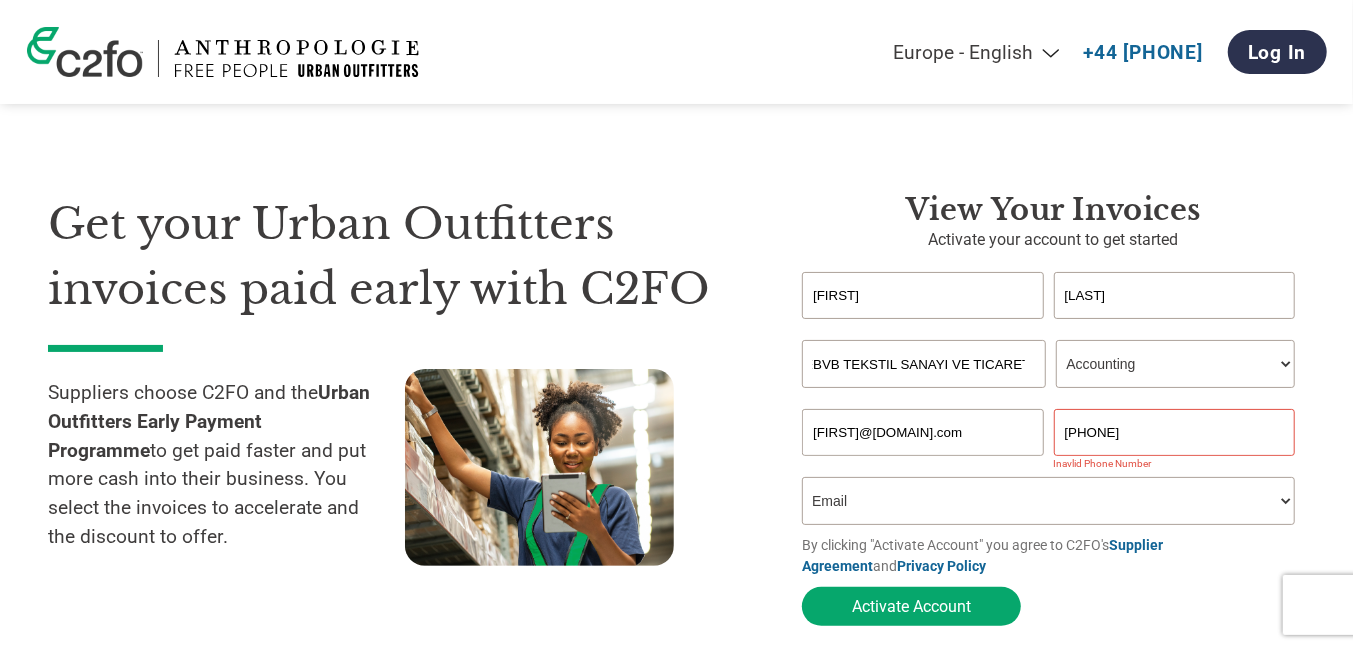 click on "[PHONE]" at bounding box center (1174, 432) 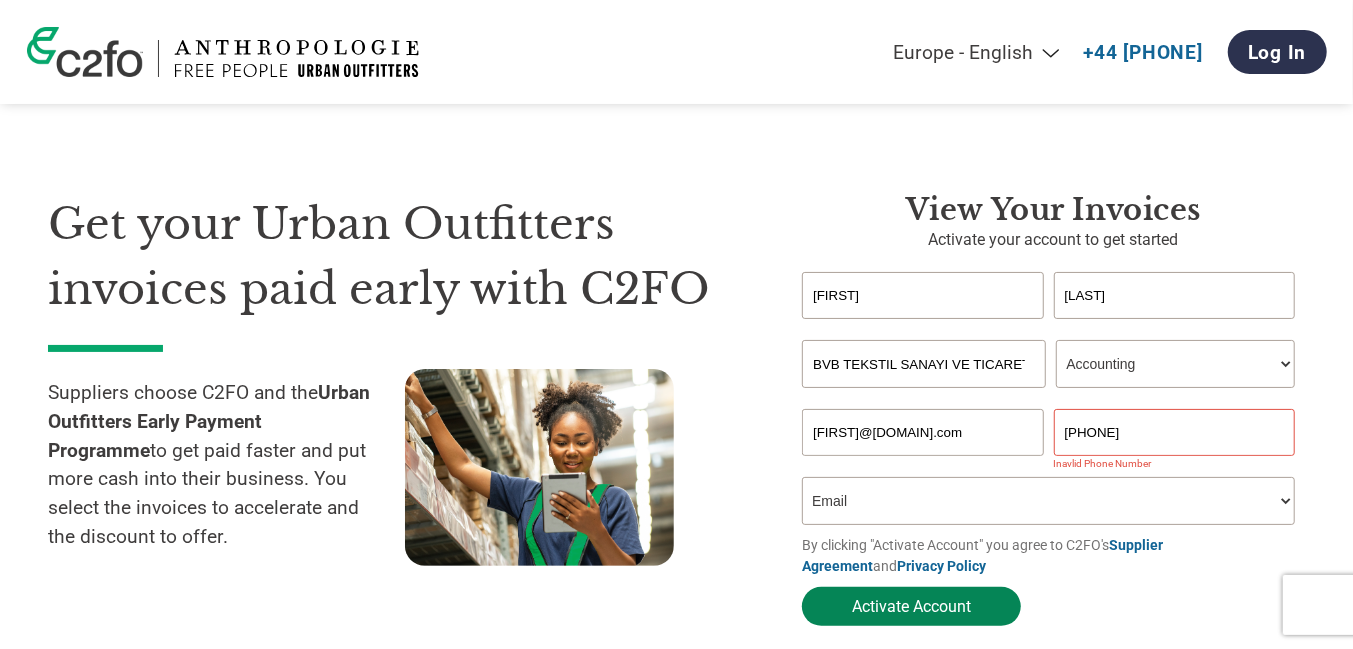 click on "Activate Account" at bounding box center [911, 606] 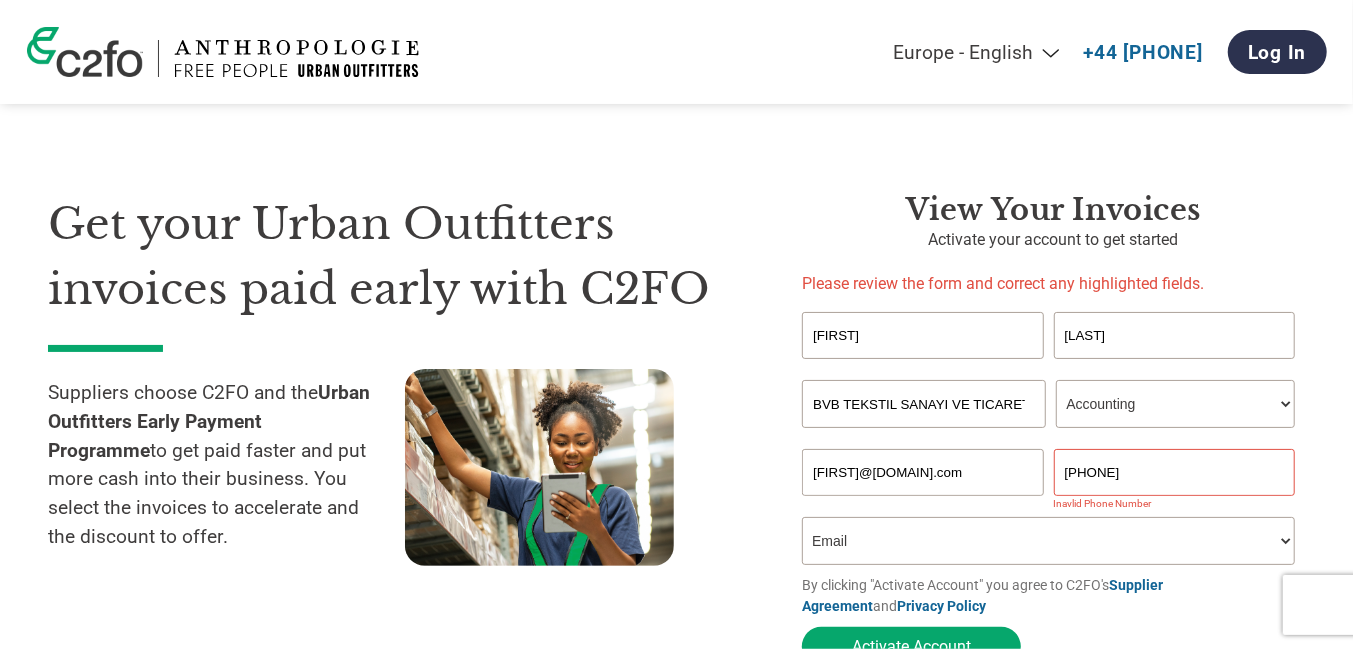 click on "[PHONE]" at bounding box center (1174, 472) 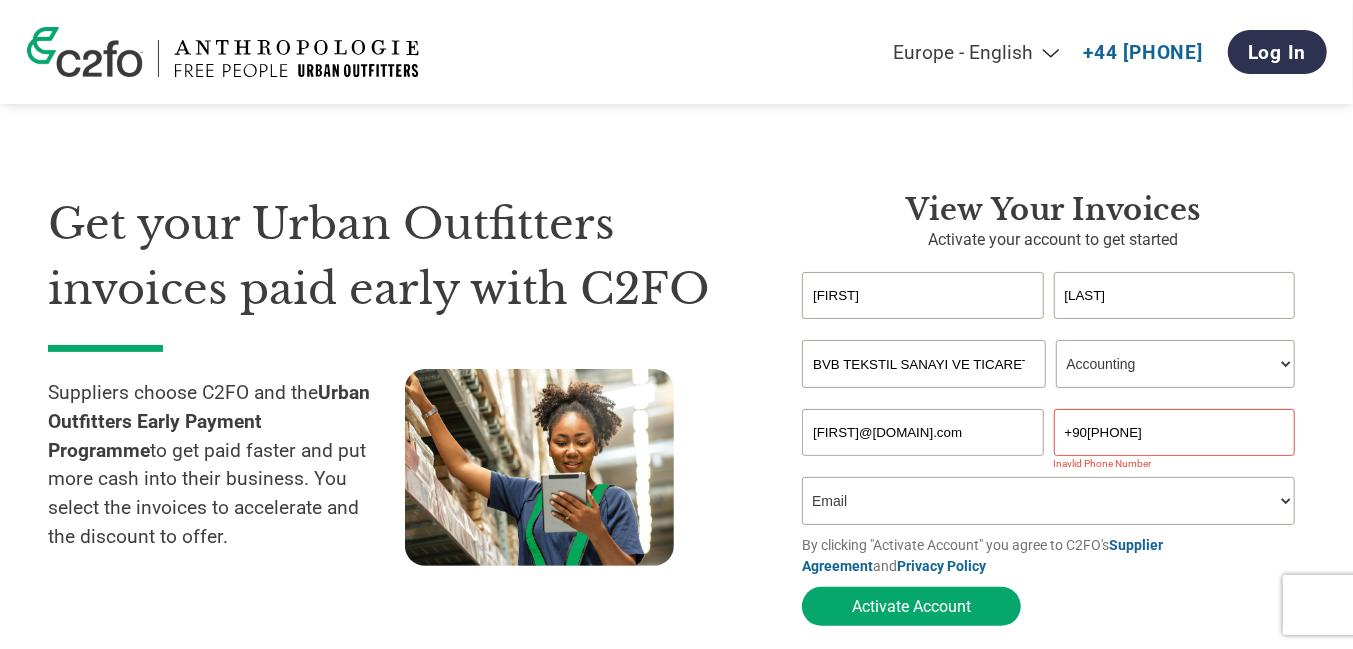 click on "How did you hear about the program? Received a letter Email Social Media Online Search Family/Friend/Acquaintance At an event Other" at bounding box center [1048, 501] 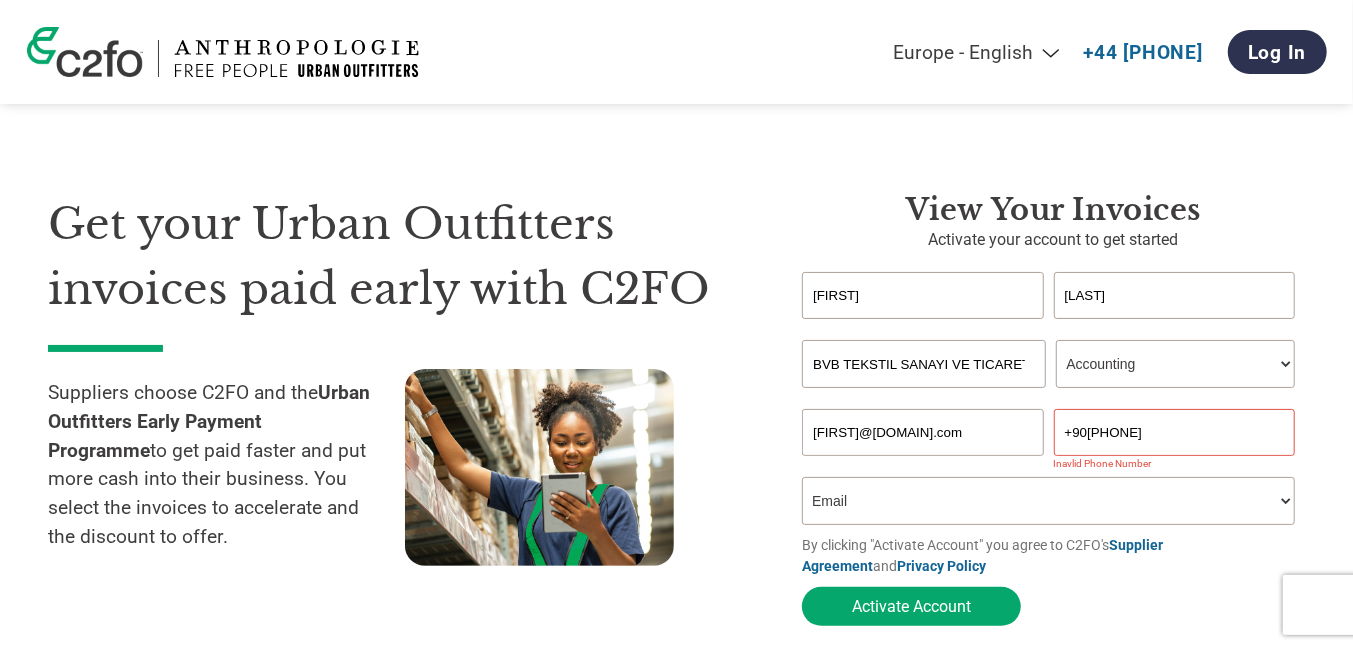 click on "How did you hear about the program? Received a letter Email Social Media Online Search Family/Friend/Acquaintance At an event Other" at bounding box center (1048, 501) 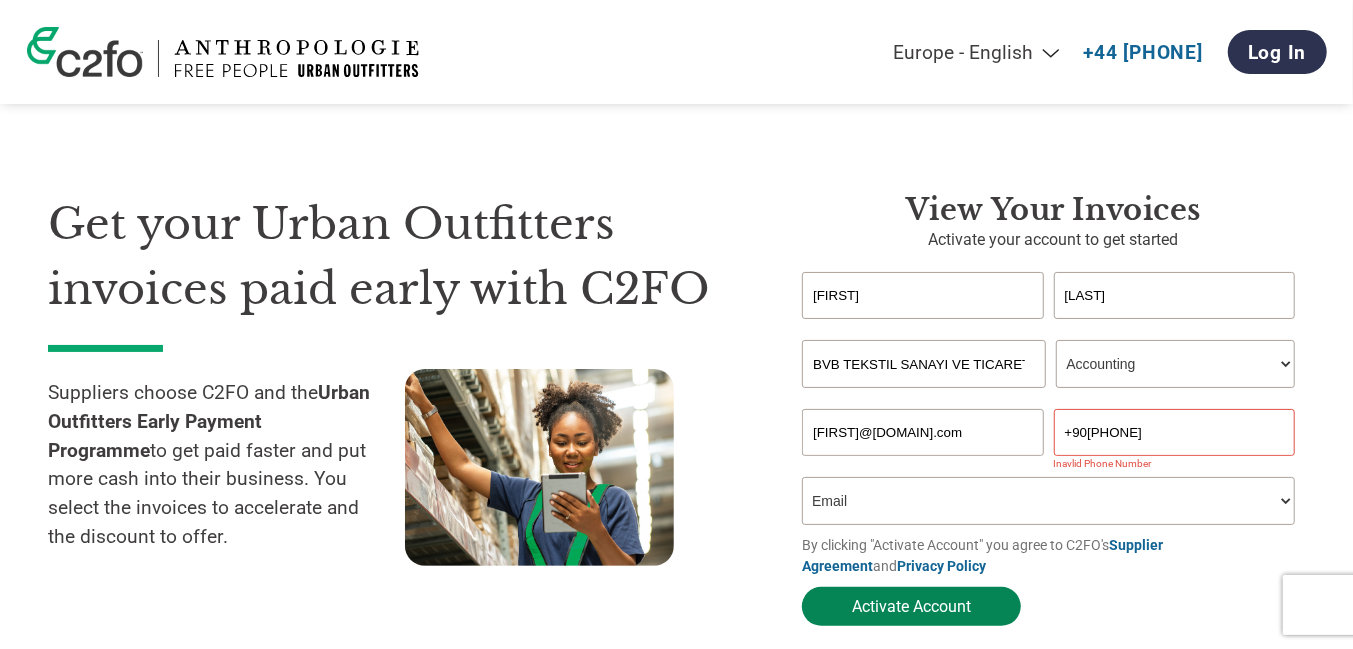 click on "Activate Account" at bounding box center (911, 606) 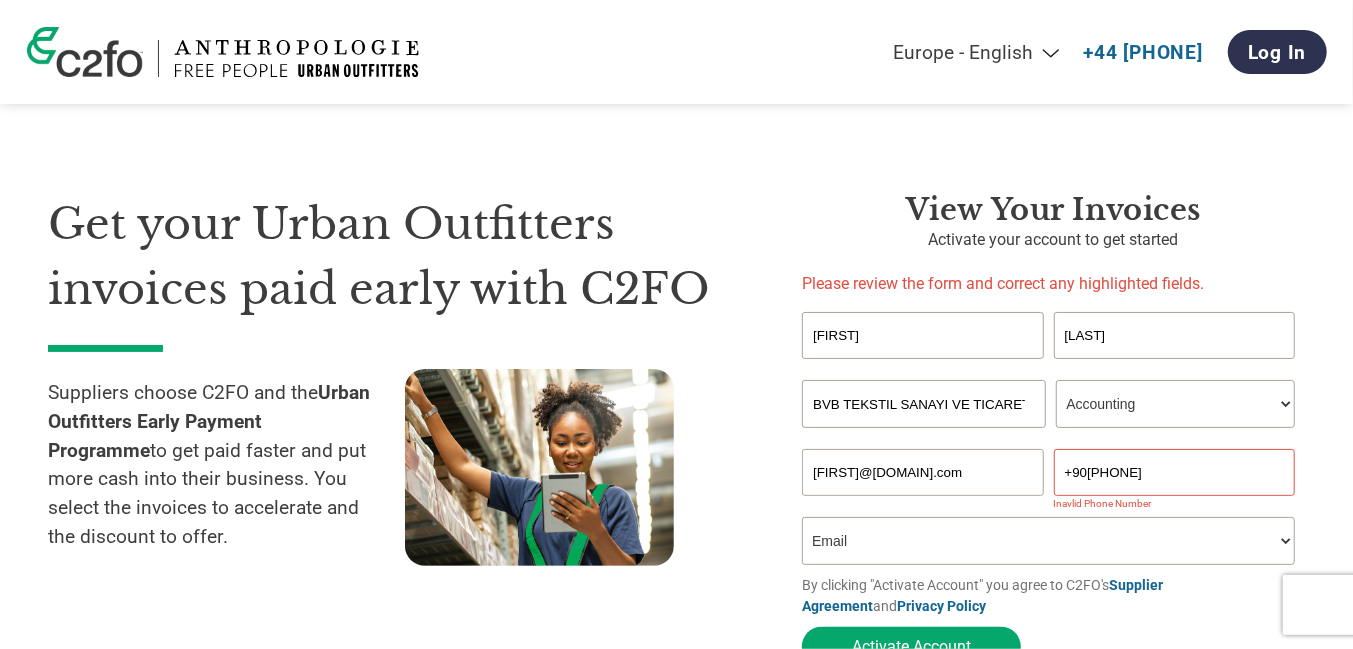 click on "+90[PHONE]" at bounding box center (1174, 472) 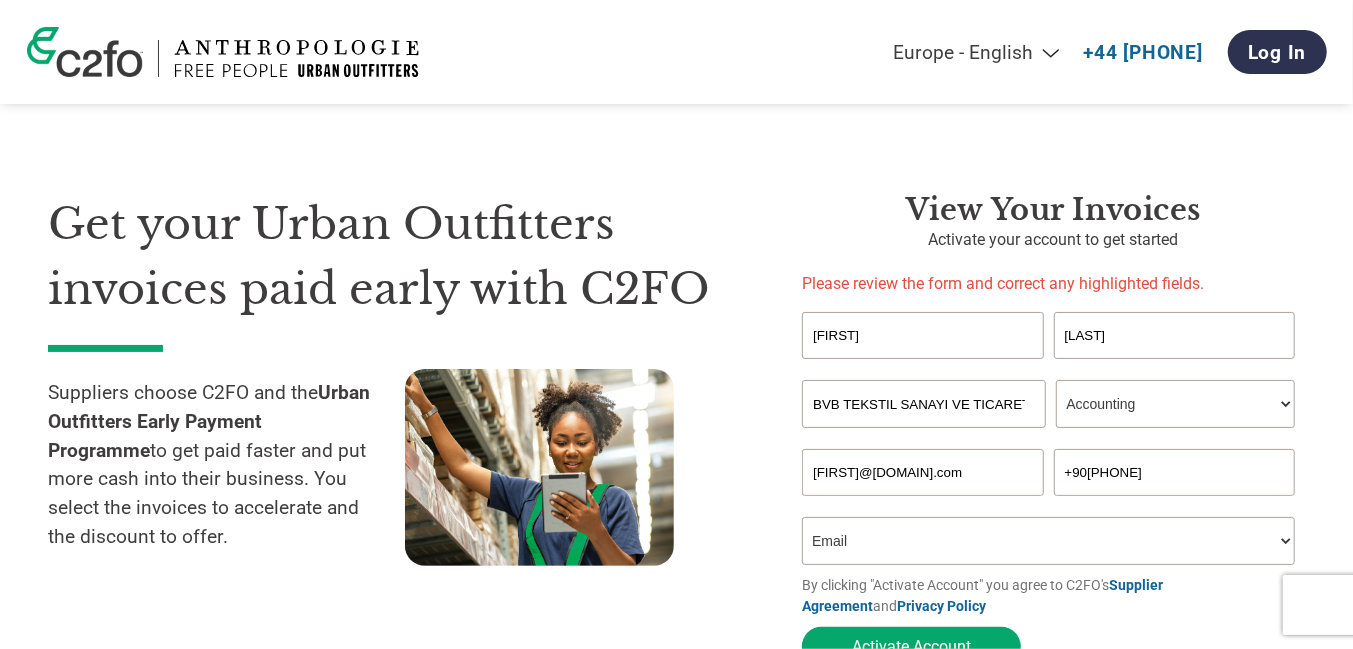 click on "+90[PHONE]" at bounding box center (1174, 472) 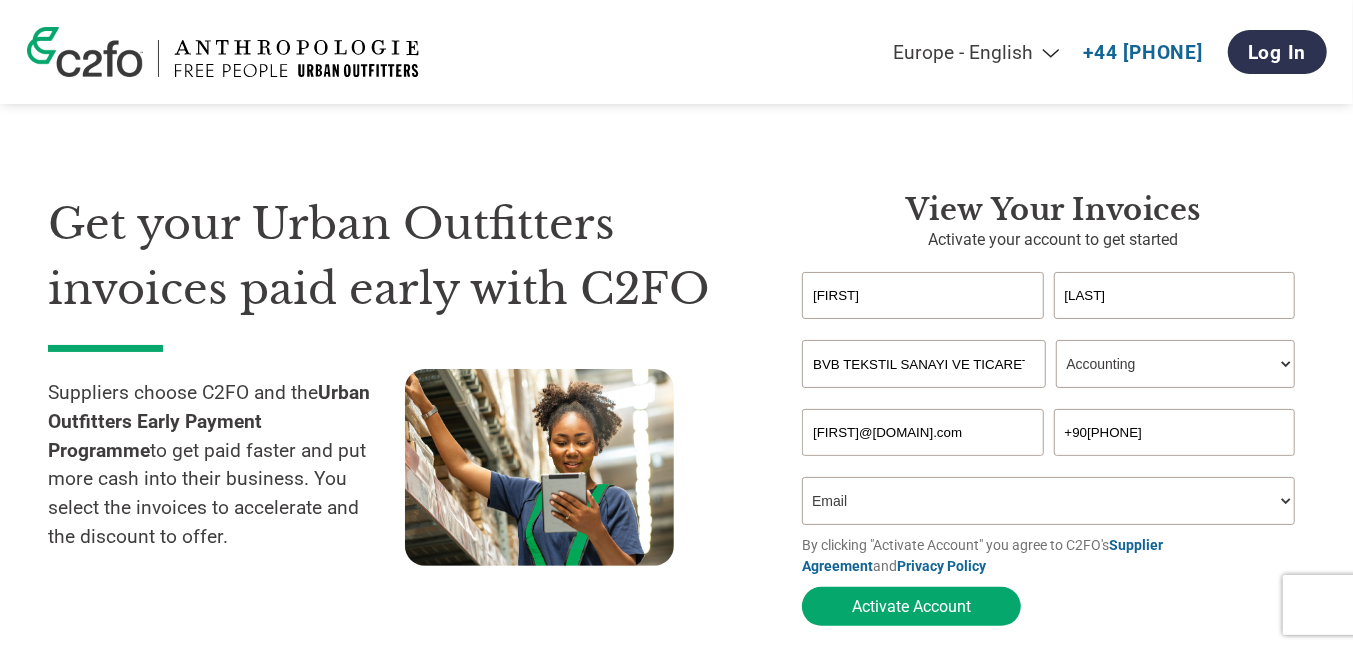 click on "+90[PHONE]" at bounding box center (1174, 432) 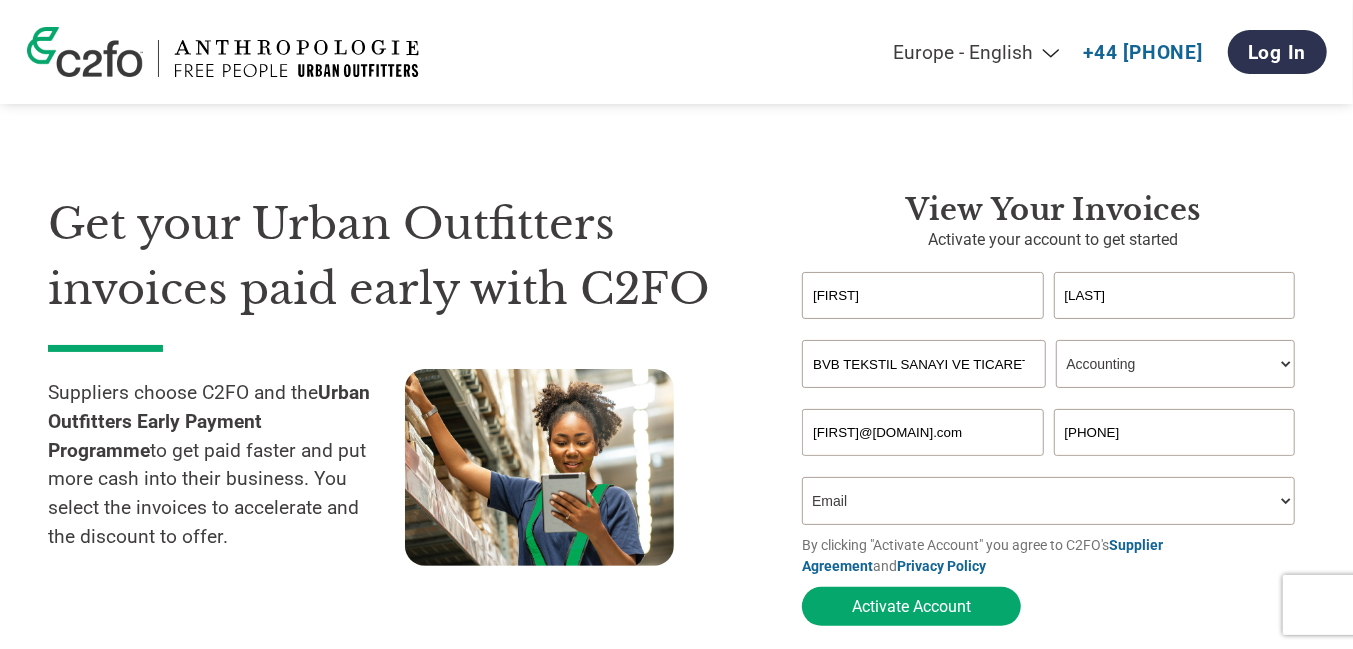 click on "Activate Account" at bounding box center (911, 606) 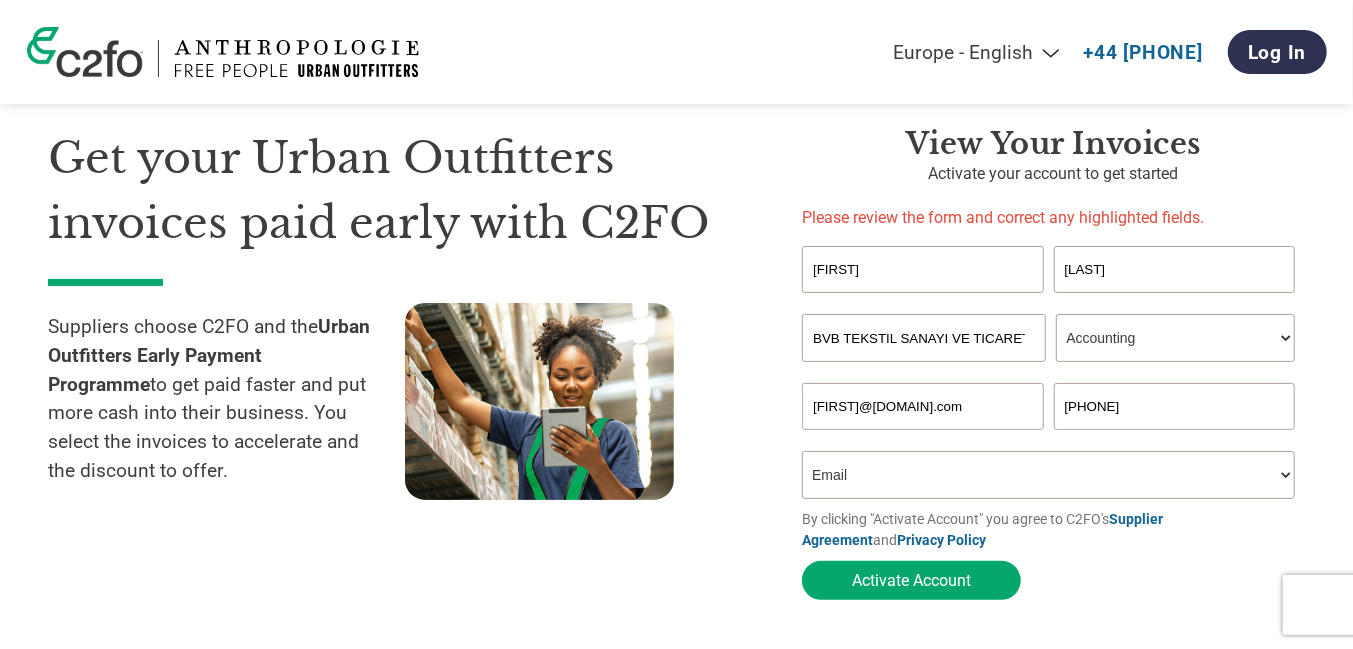 scroll, scrollTop: 100, scrollLeft: 0, axis: vertical 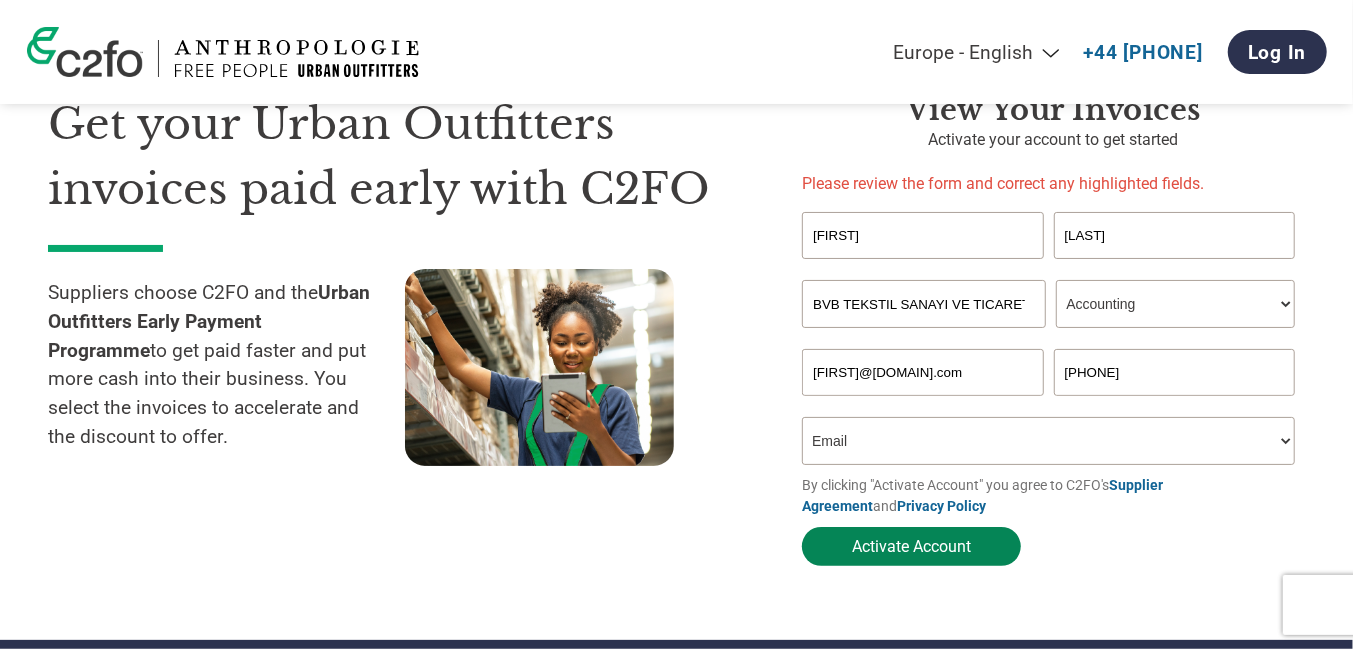 click on "Activate Account" at bounding box center [911, 546] 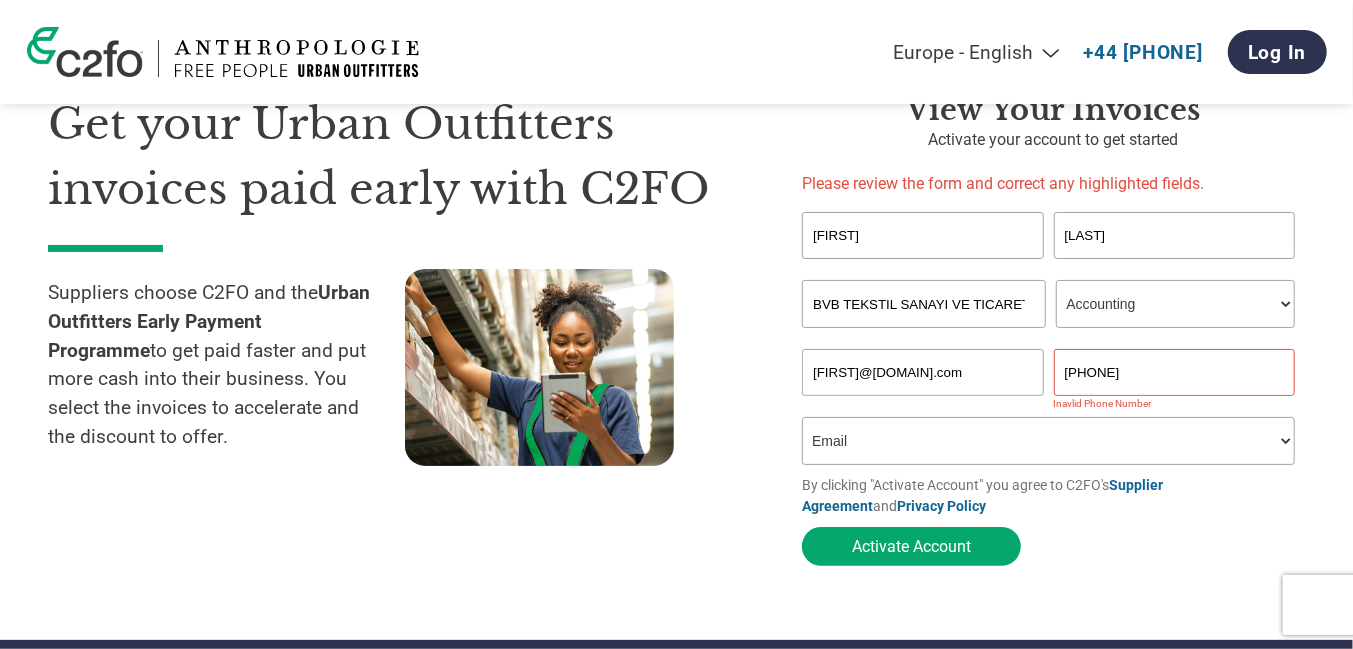 click on "[PHONE]" at bounding box center (1174, 372) 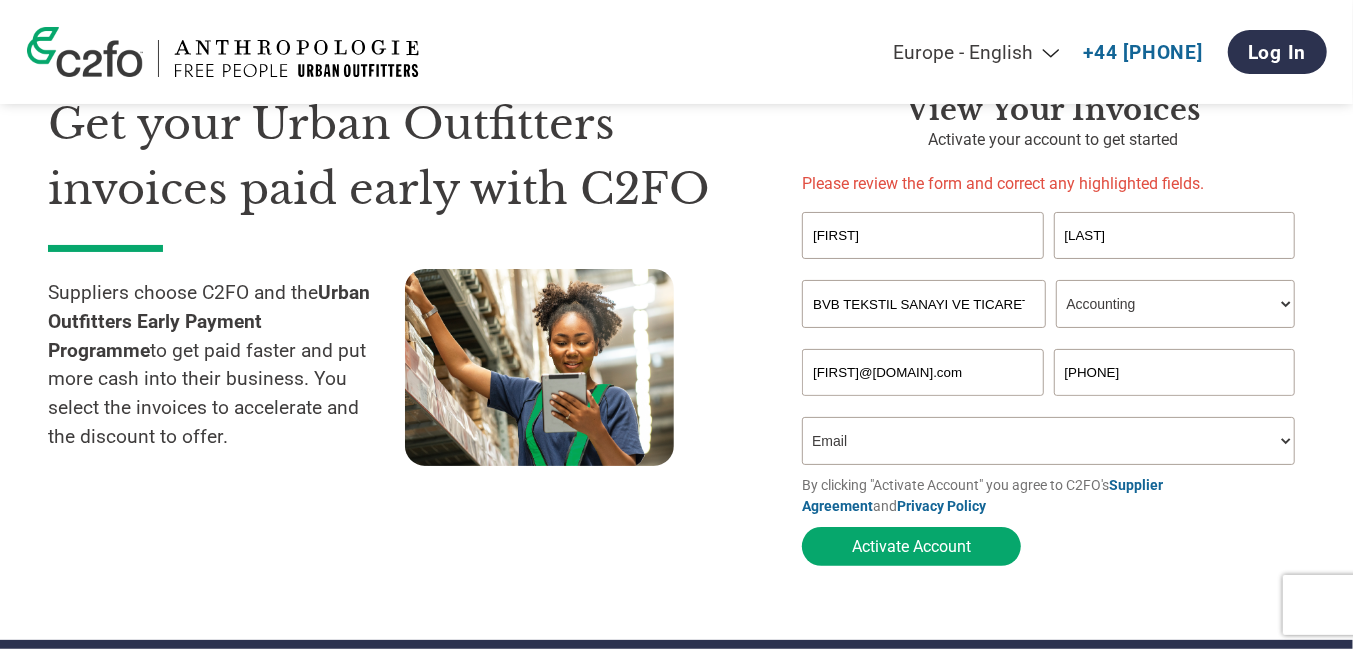click on "[PHONE]" at bounding box center (1174, 372) 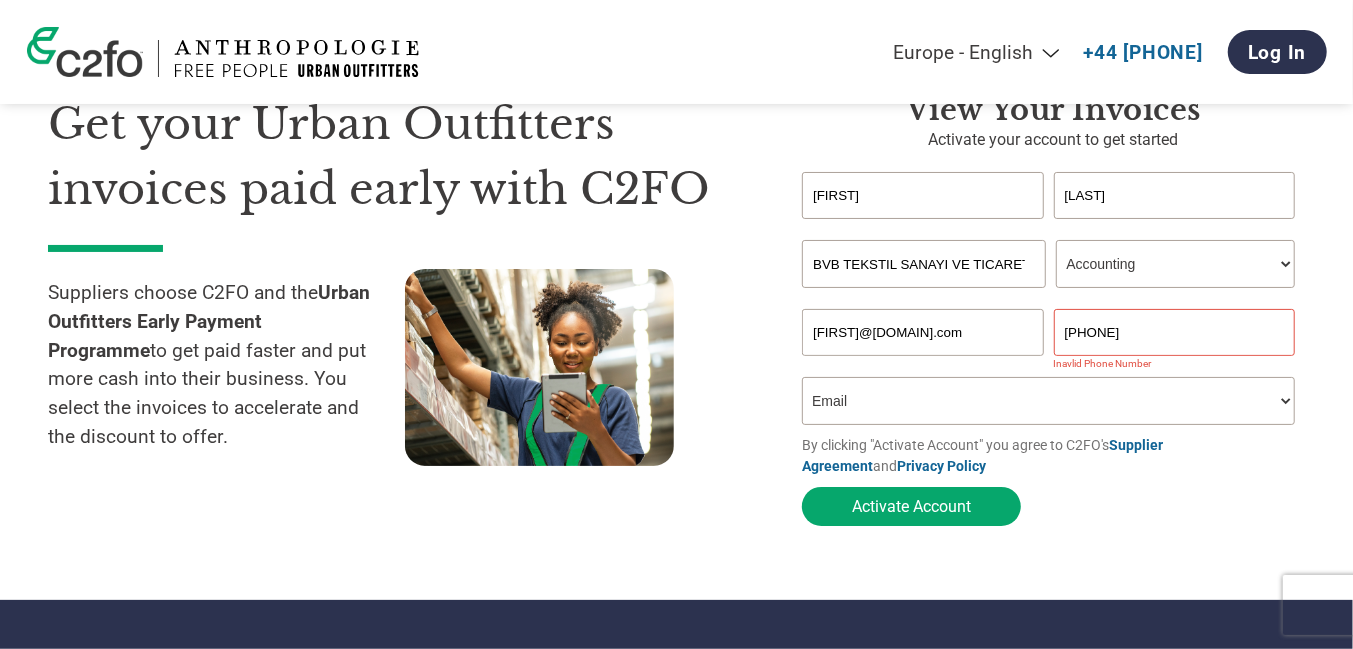 paste on "[PHONE]" 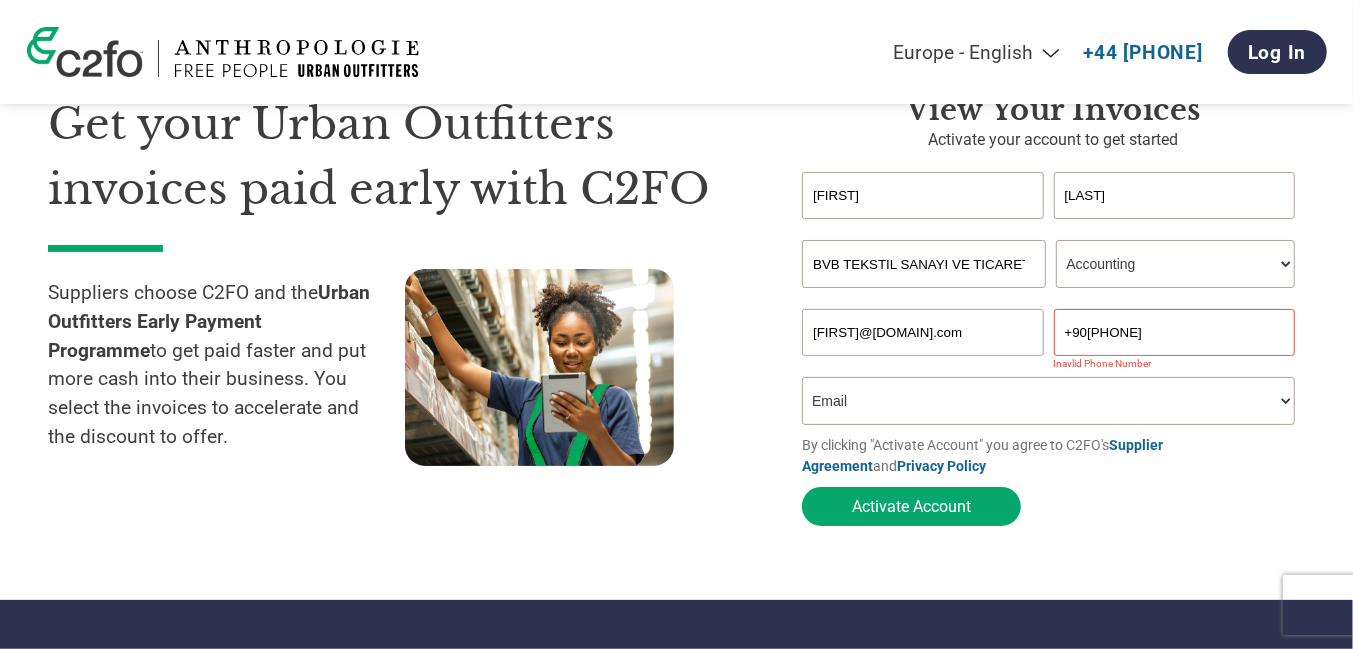 click on "Get your Urban Outfitters invoices paid early with C2FO  Suppliers choose C2FO and the  Urban Outfitters Early Payment Programme  to get paid faster and put more cash into their business. You select the invoices to accelerate and the discount to offer. View your invoices Activate your account to get started [FIRST] [LAST] Invalid first name or first name is too long Invalid last name or last name is too long [COMPANY] Your role* CFO Controller Credit Manager Finance Director Treasurer CEO President Owner/Founder Accounting Bookkeeper Accounts Receivable Office Manager Other Invalid company name or company name is too long [FIRST]@[DOMAIN].com [PHONE] Inavlid Email Address Inavlid Phone Number How did you hear about the program? Received a letter Email Social Media Online Search Family/Friend/Acquaintance At an event Other By clicking "Activate Account" you agree to C2FO's  Supplier Agreement  and  Privacy Policy
Activate Account" at bounding box center [676, 290] 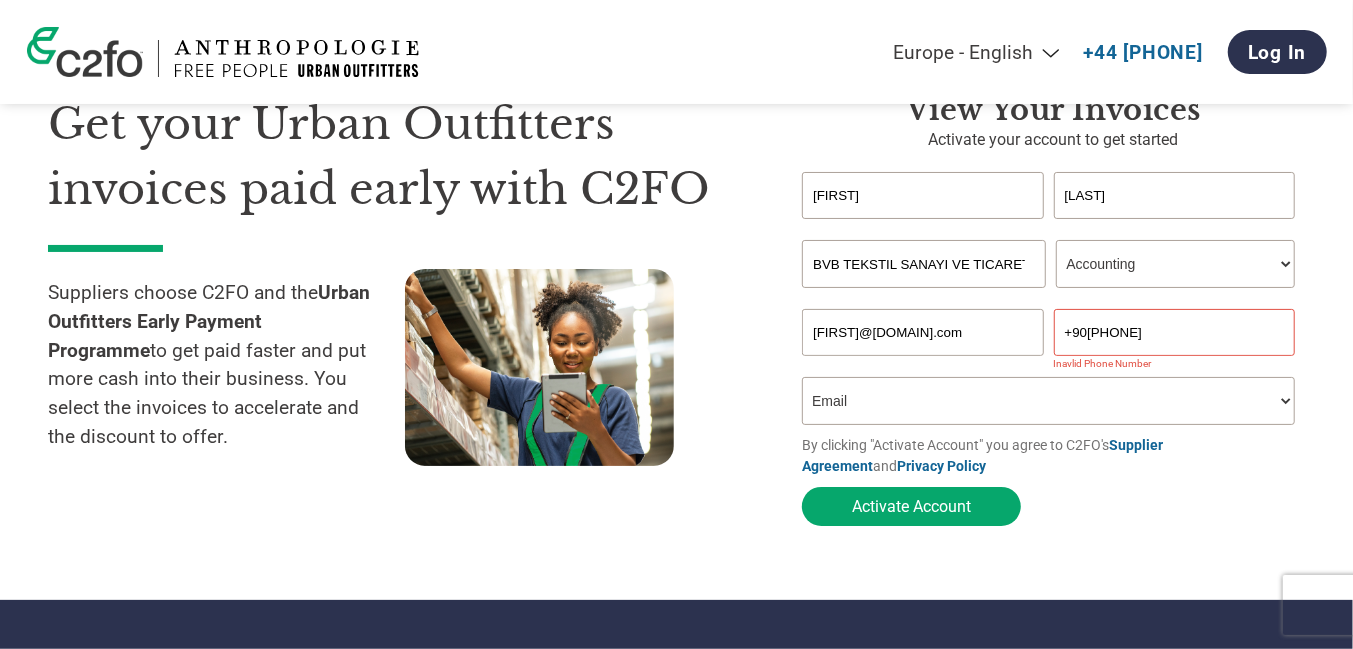 click on "[FIRST] [LAST] Invalid first name or first name is too long Invalid last name or last name is too long BVB TEKSTIL SANAYI VE TICARET Your role* CFO Controller Credit Manager Finance Director Treasurer CEO President Owner/Founder Accounting Bookkeeper Accounts Receivable Office Manager Other Invalid company name or company name is too long [EMAIL] +90[PHONE] Inavlid Email Address Inavlid Phone Number How did you hear about the program? Received a letter Email Social Media Online Search Family/Friend/Acquaintance At an event Other By clicking "Activate Account" you agree to C2FO's Supplier Agreement and Privacy Policy
Activate Account" 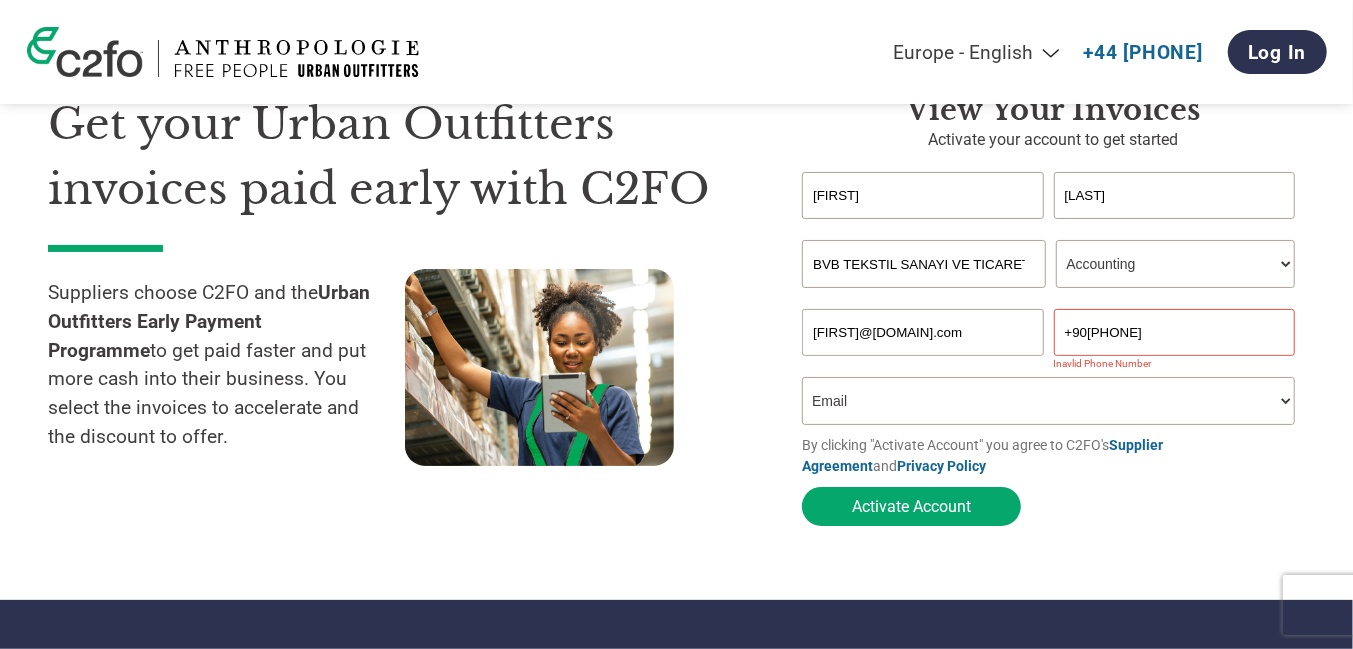 click on "+90[PHONE]" at bounding box center (1174, 332) 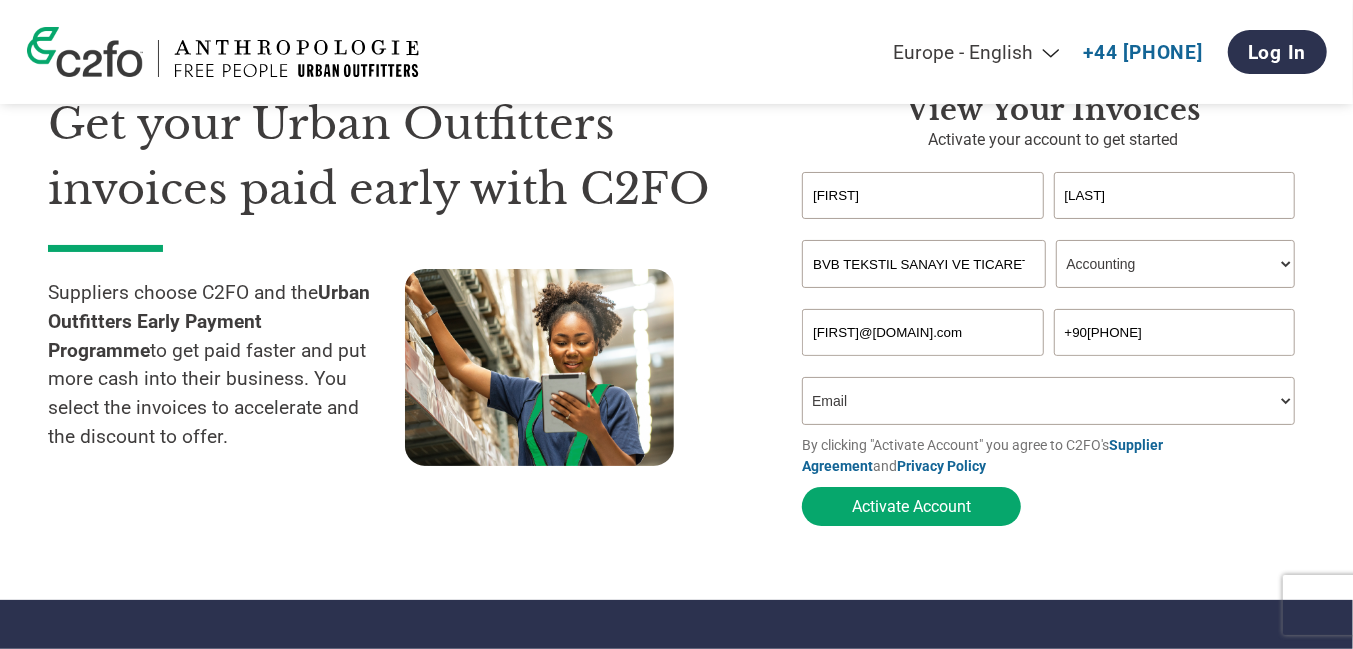 type on "+90[PHONE]" 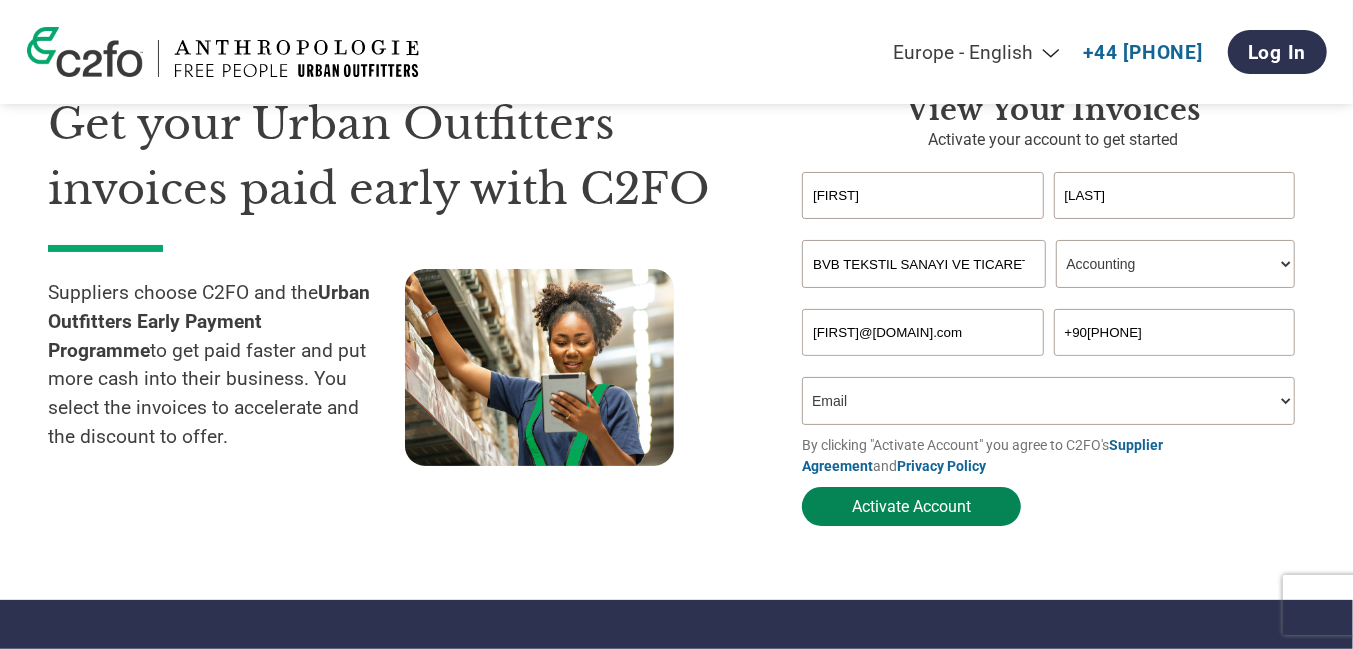 click on "Activate Account" at bounding box center [911, 506] 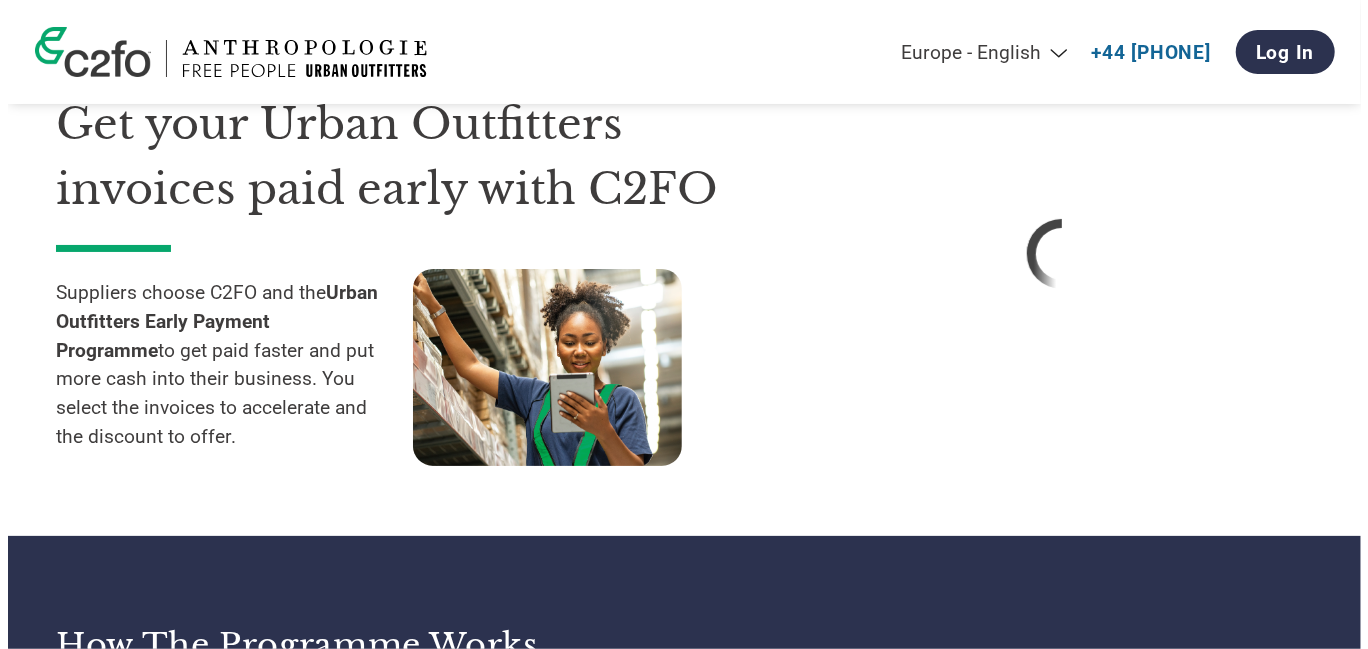 scroll, scrollTop: 0, scrollLeft: 0, axis: both 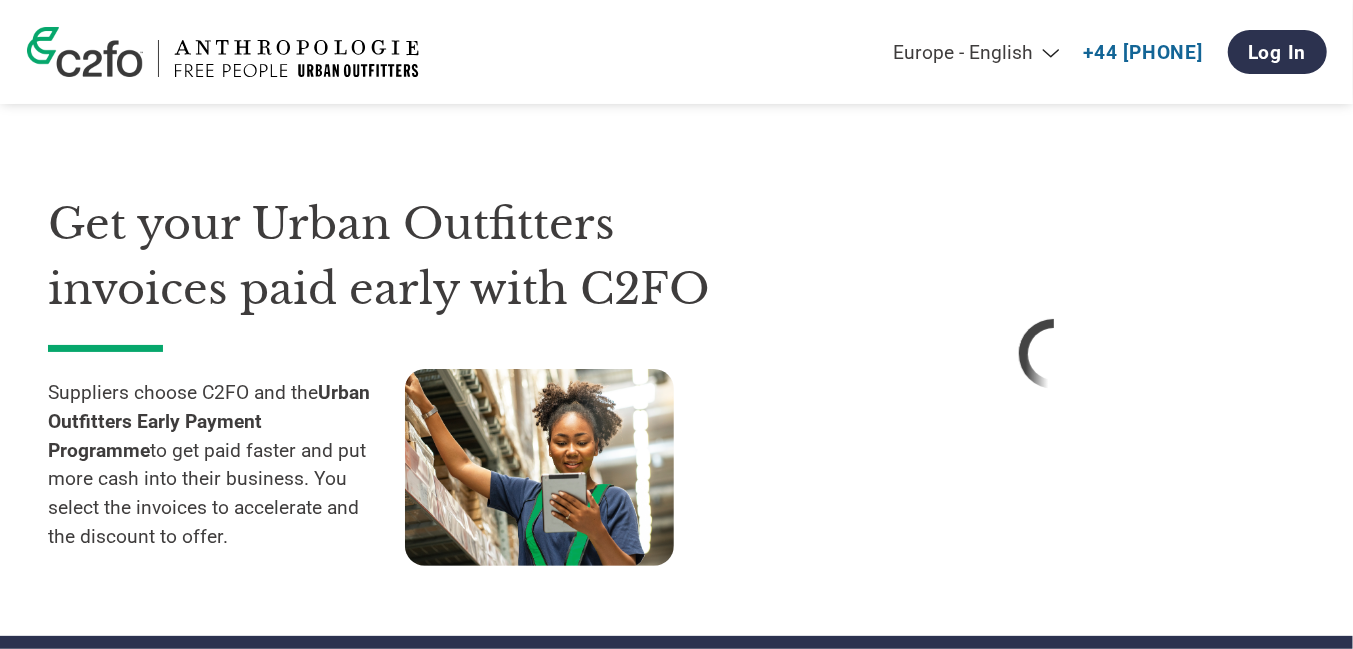 select on "en-GB" 